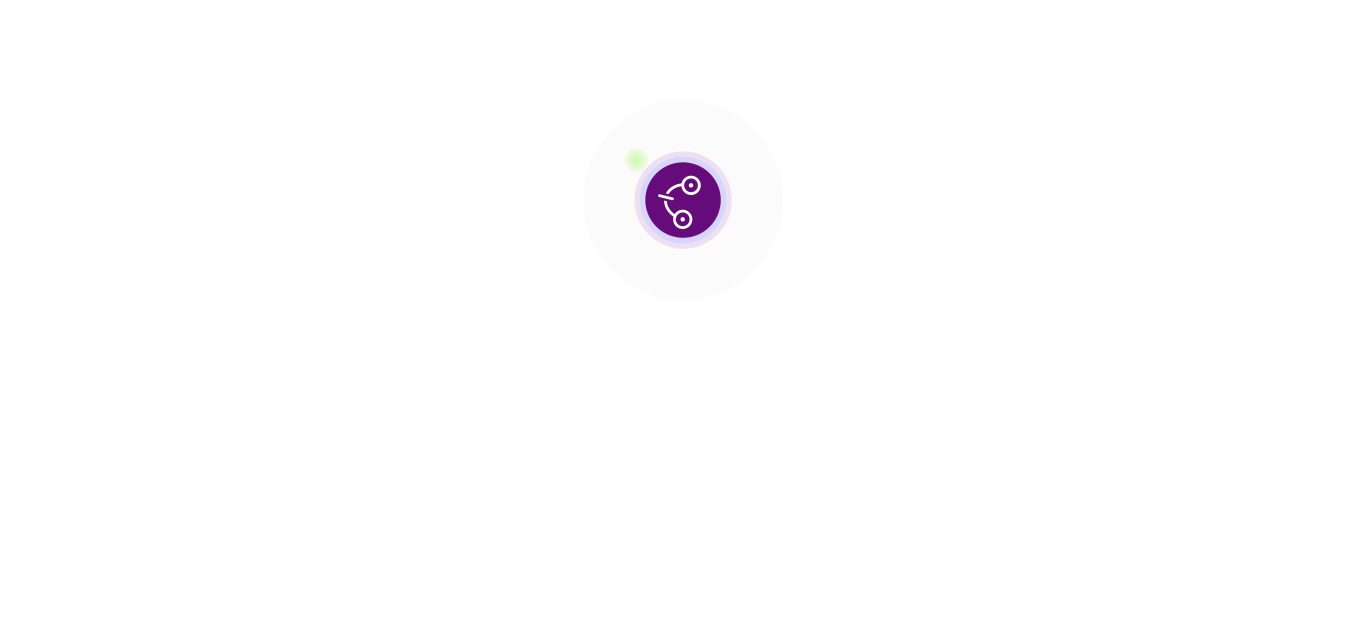 scroll, scrollTop: 0, scrollLeft: 0, axis: both 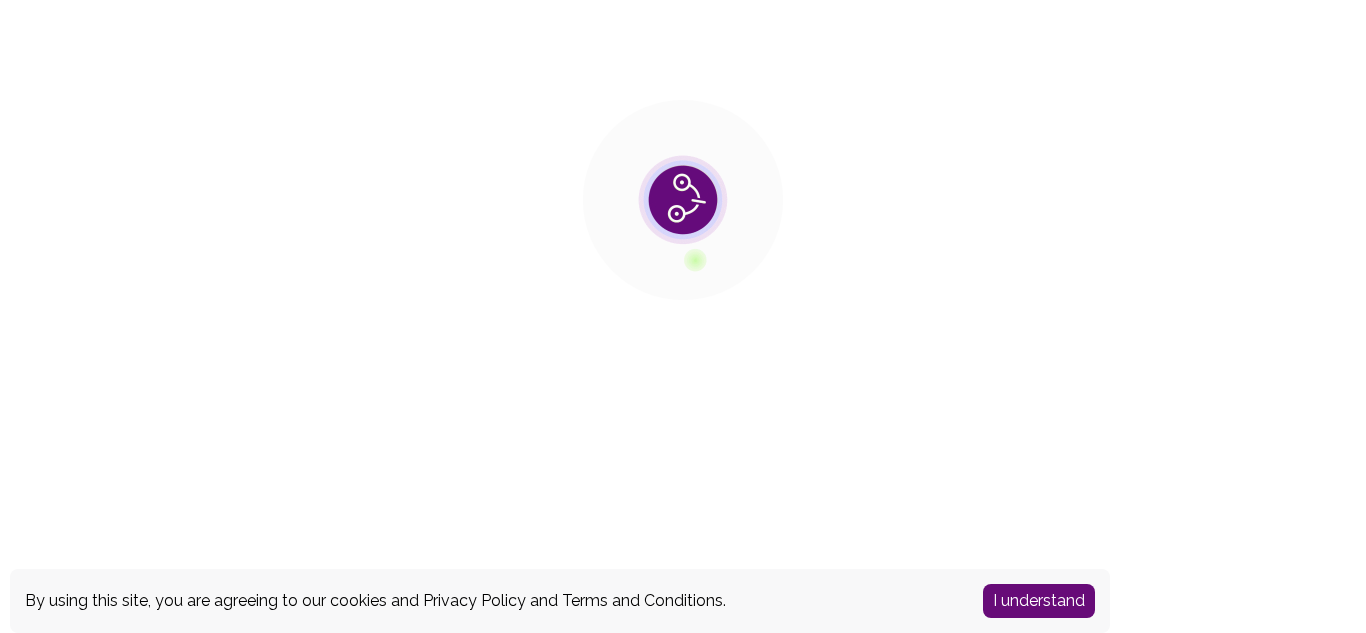 click on "I understand" at bounding box center (1039, 601) 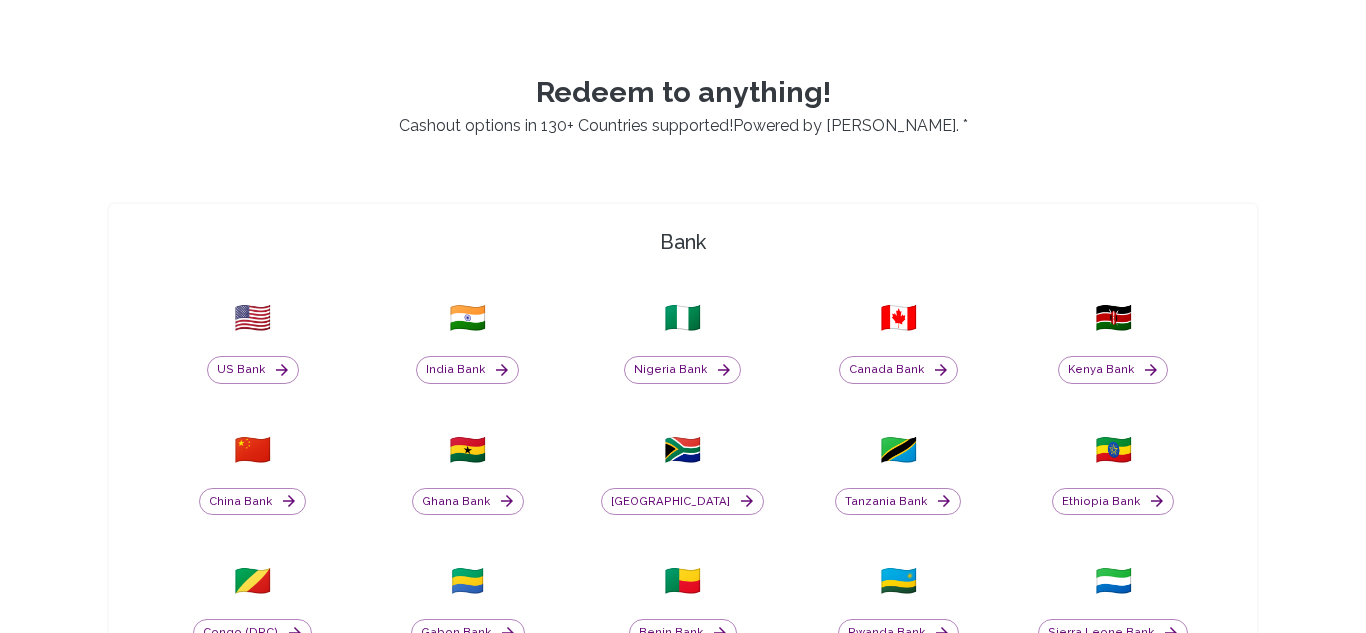 scroll, scrollTop: 487, scrollLeft: 0, axis: vertical 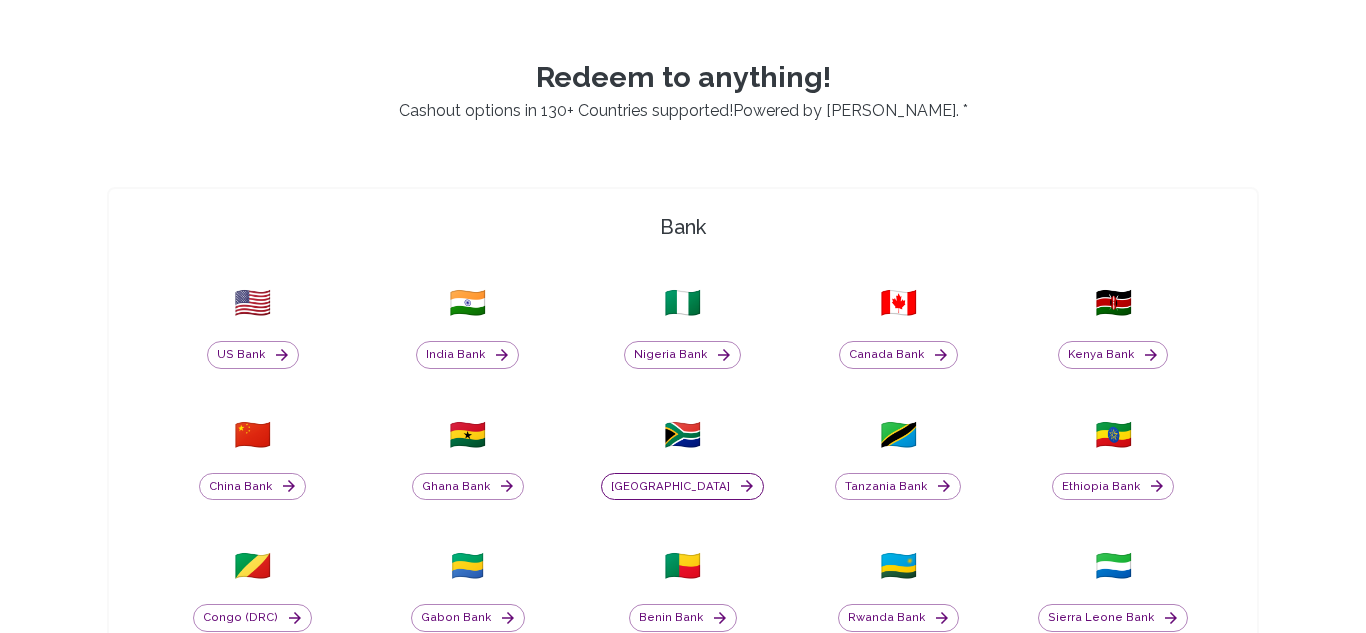 click on "[GEOGRAPHIC_DATA]" at bounding box center (682, 487) 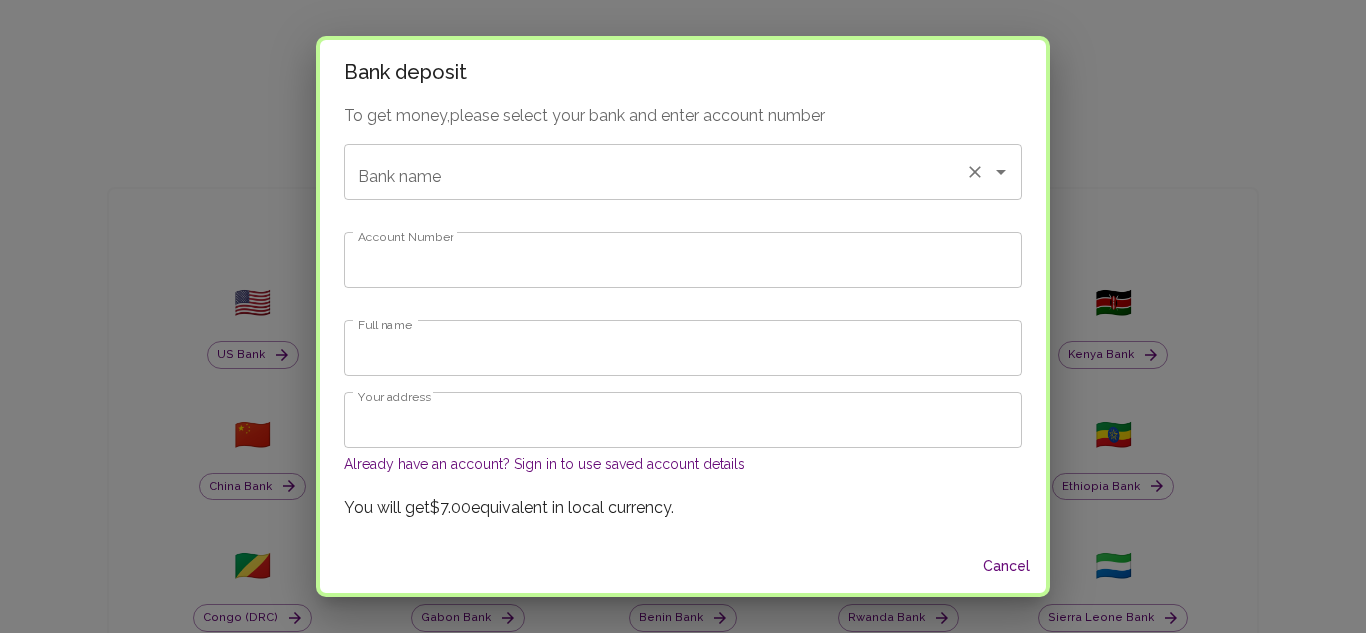 click on "Bank name" at bounding box center (655, 172) 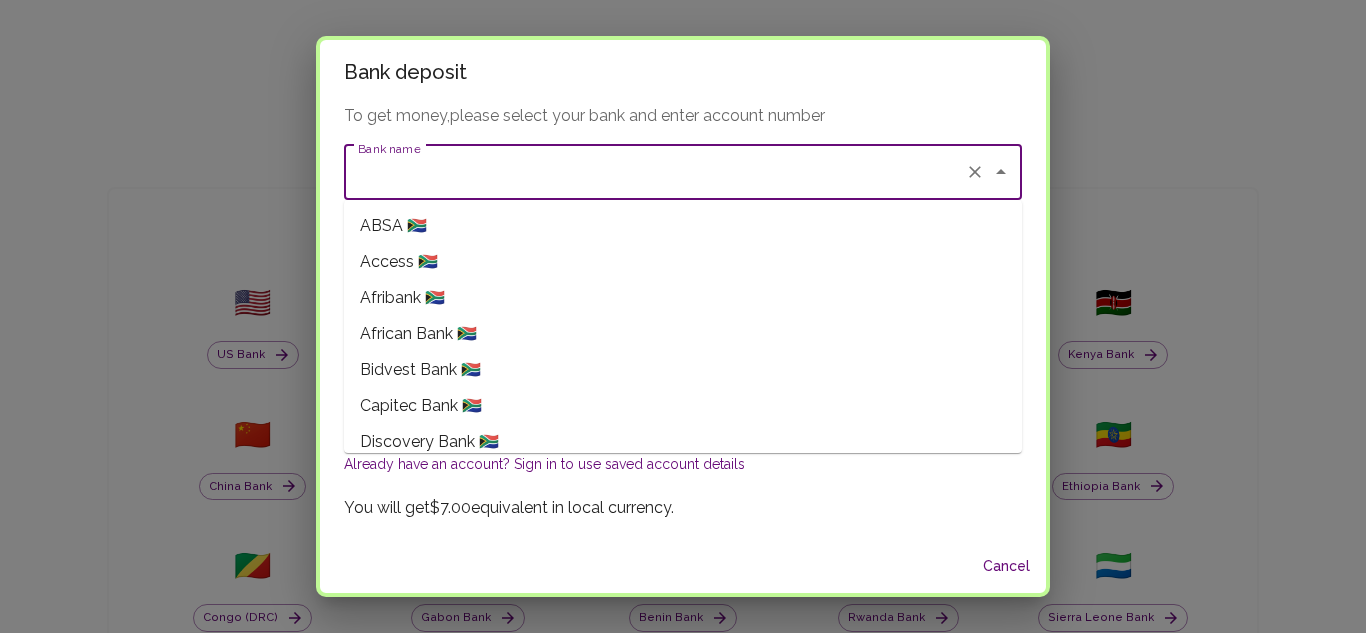 click on "Capitec Bank 🇿🇦" at bounding box center [683, 406] 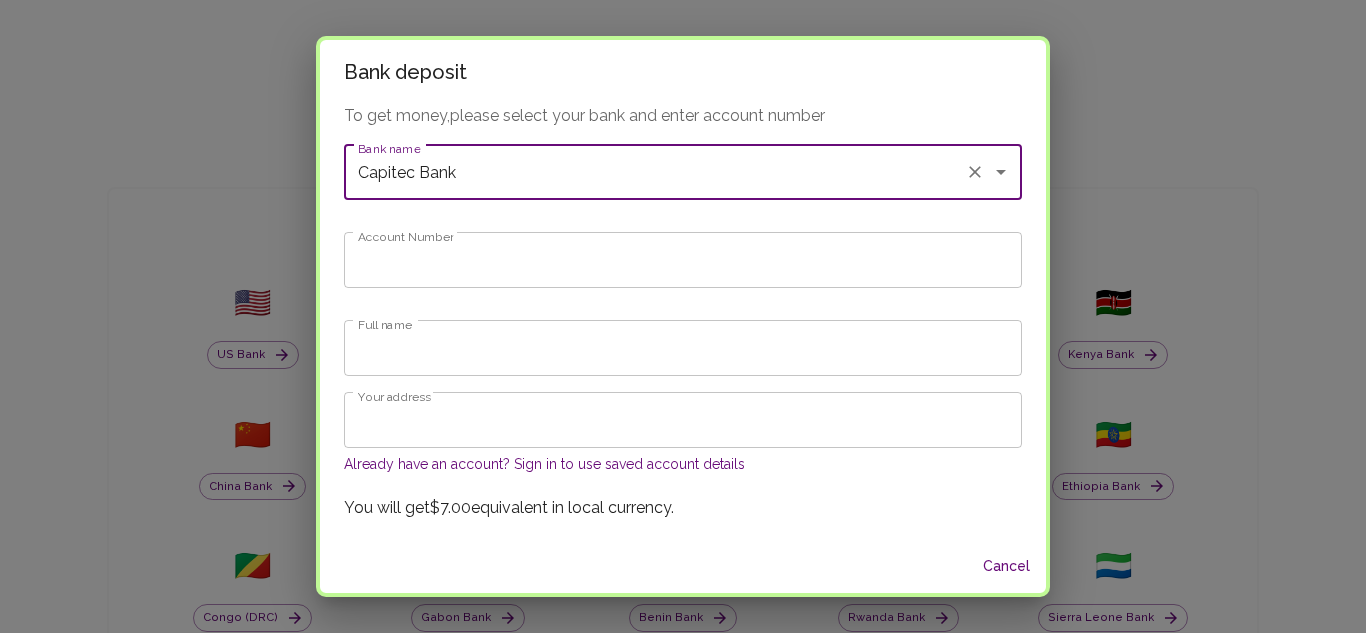 click on "Account Number" at bounding box center (683, 260) 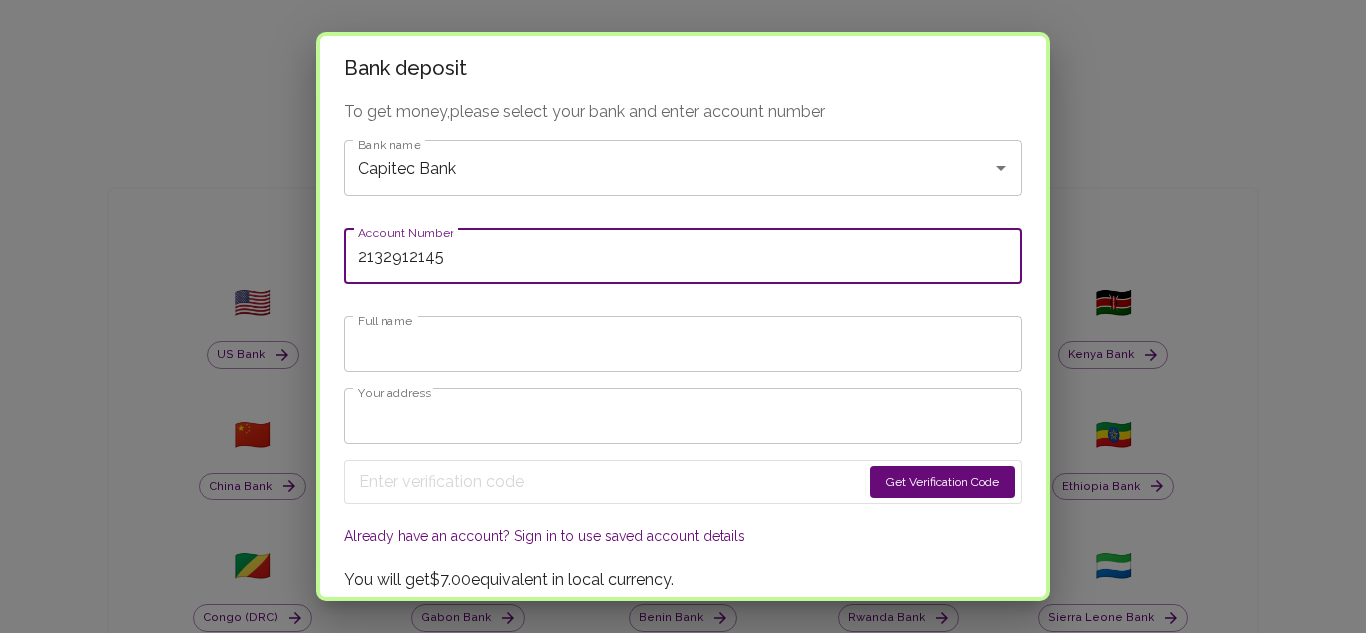 type on "2132912145" 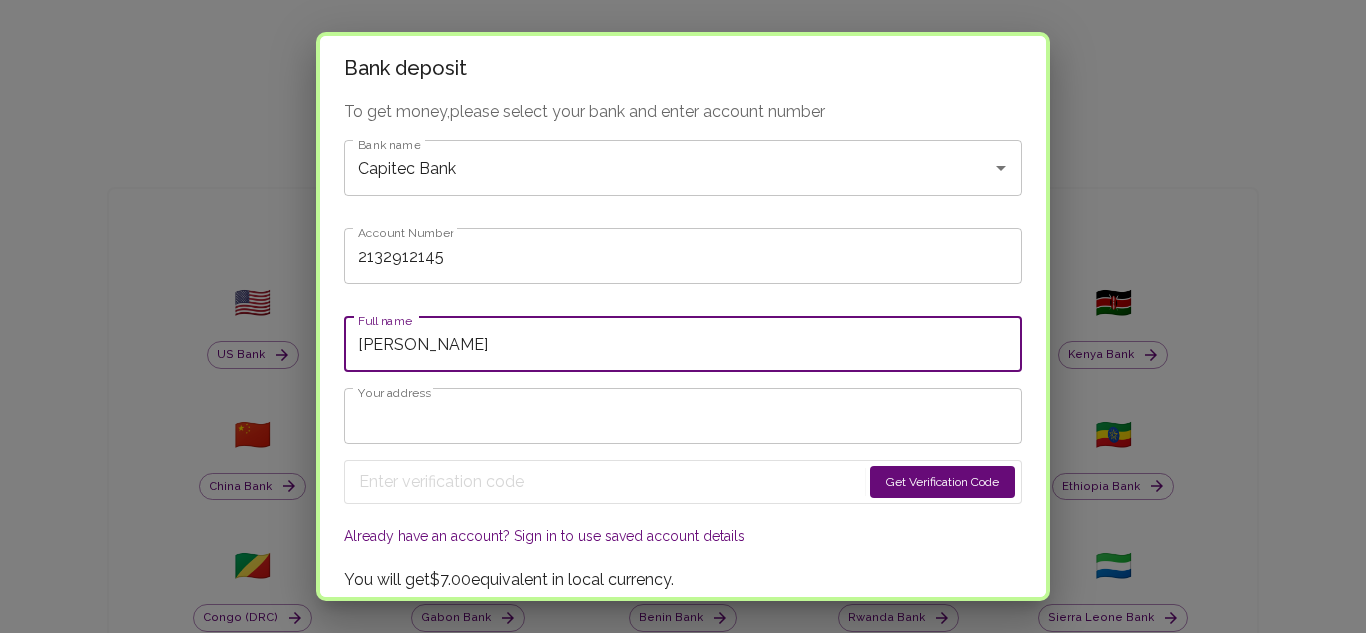 type on "[PERSON_NAME]" 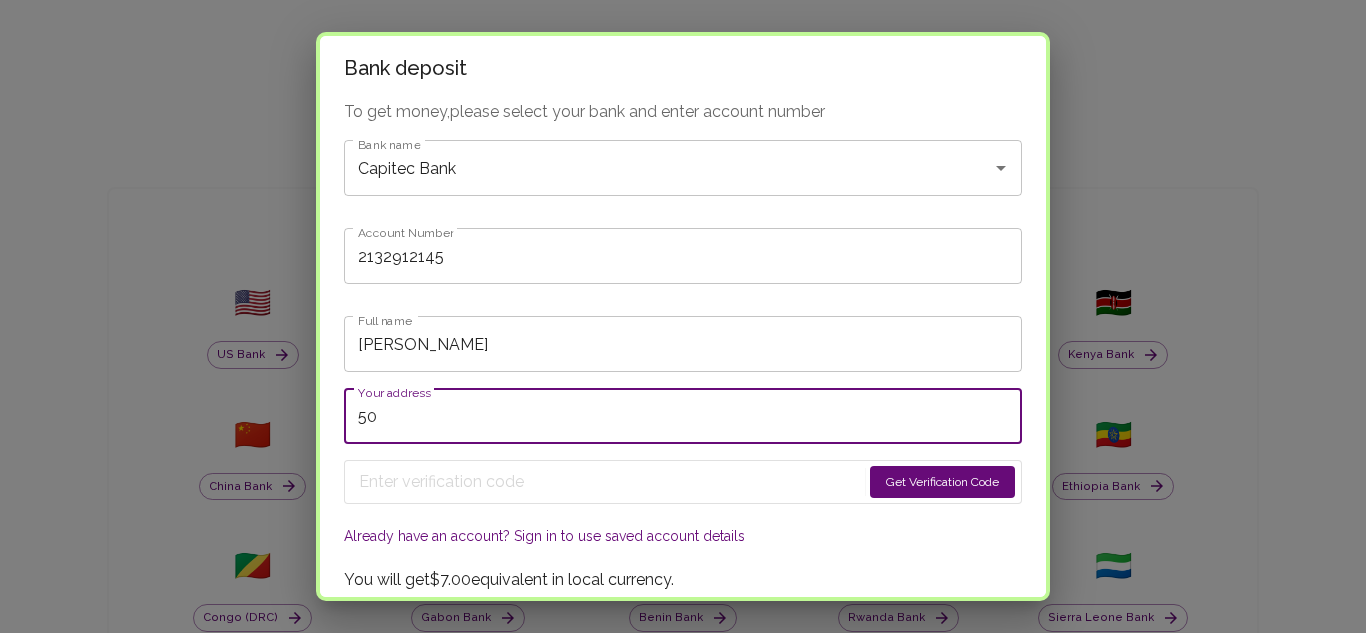 scroll, scrollTop: 509, scrollLeft: 0, axis: vertical 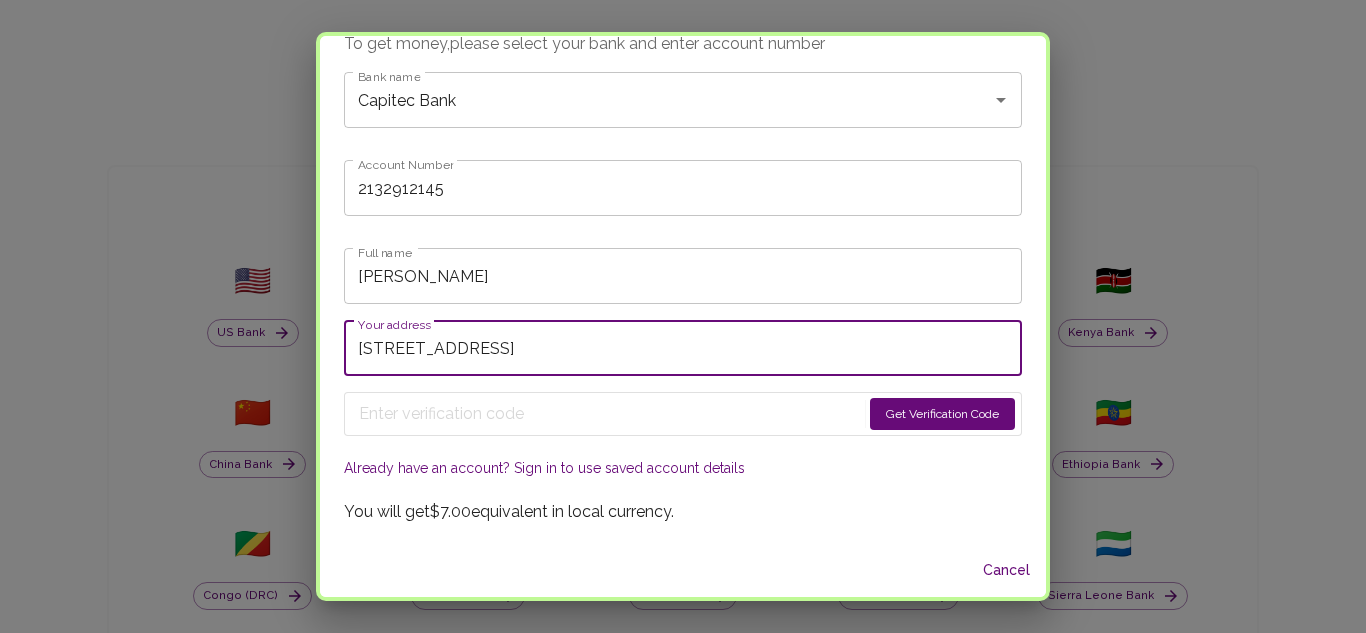 type on "[STREET_ADDRESS]" 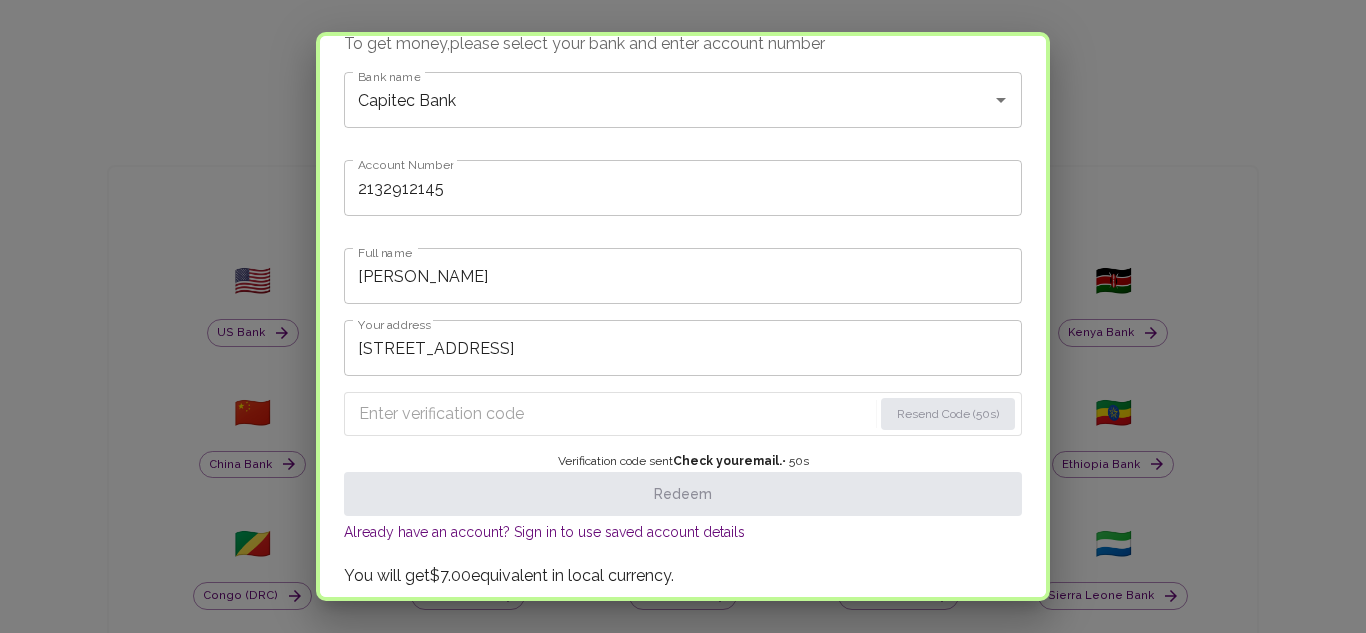 click at bounding box center (615, 414) 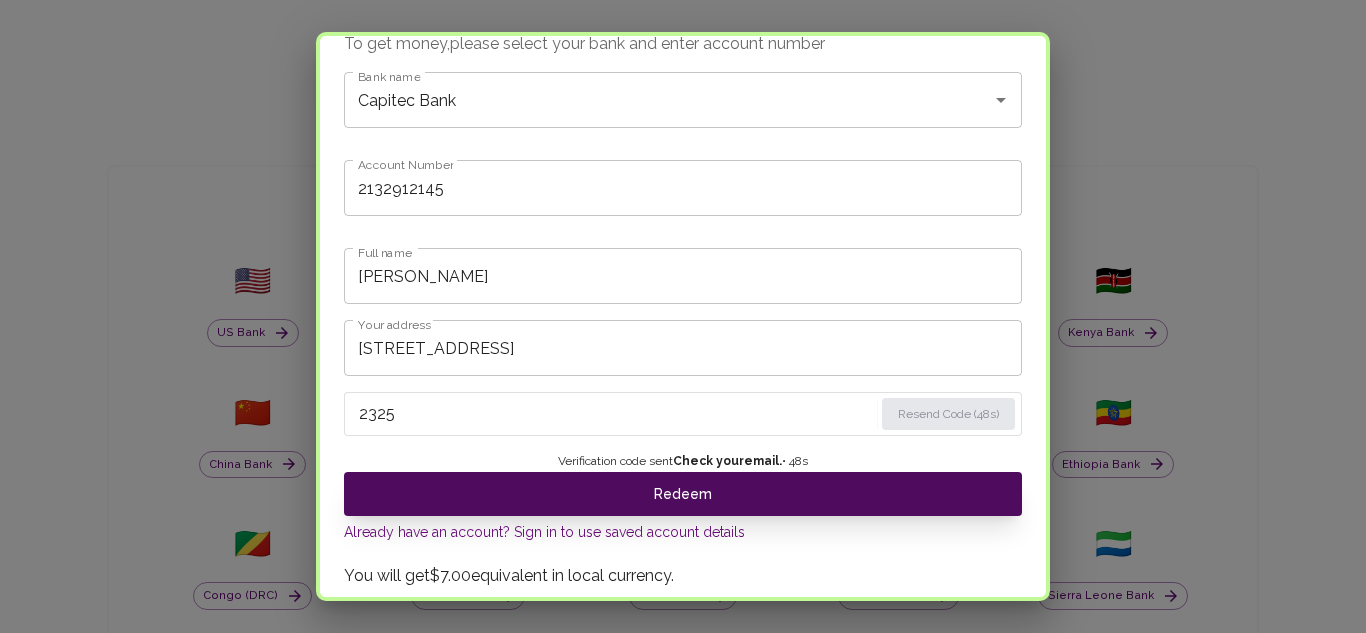 type on "2325" 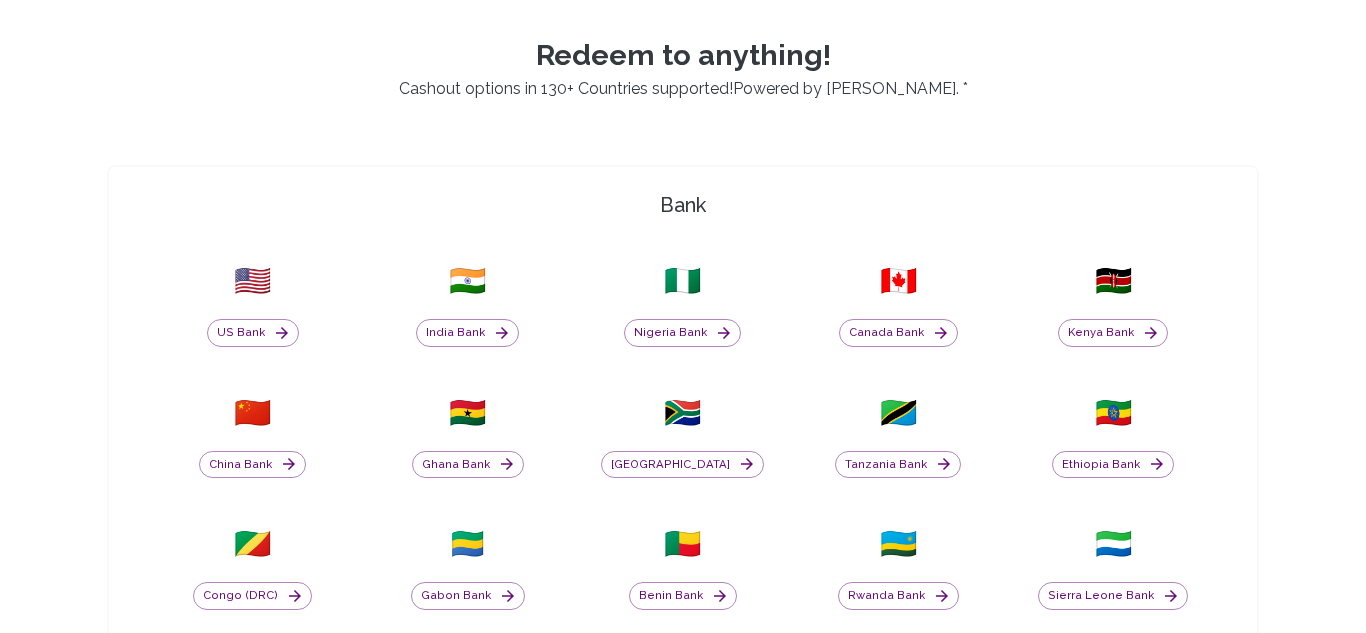 scroll, scrollTop: 322, scrollLeft: 0, axis: vertical 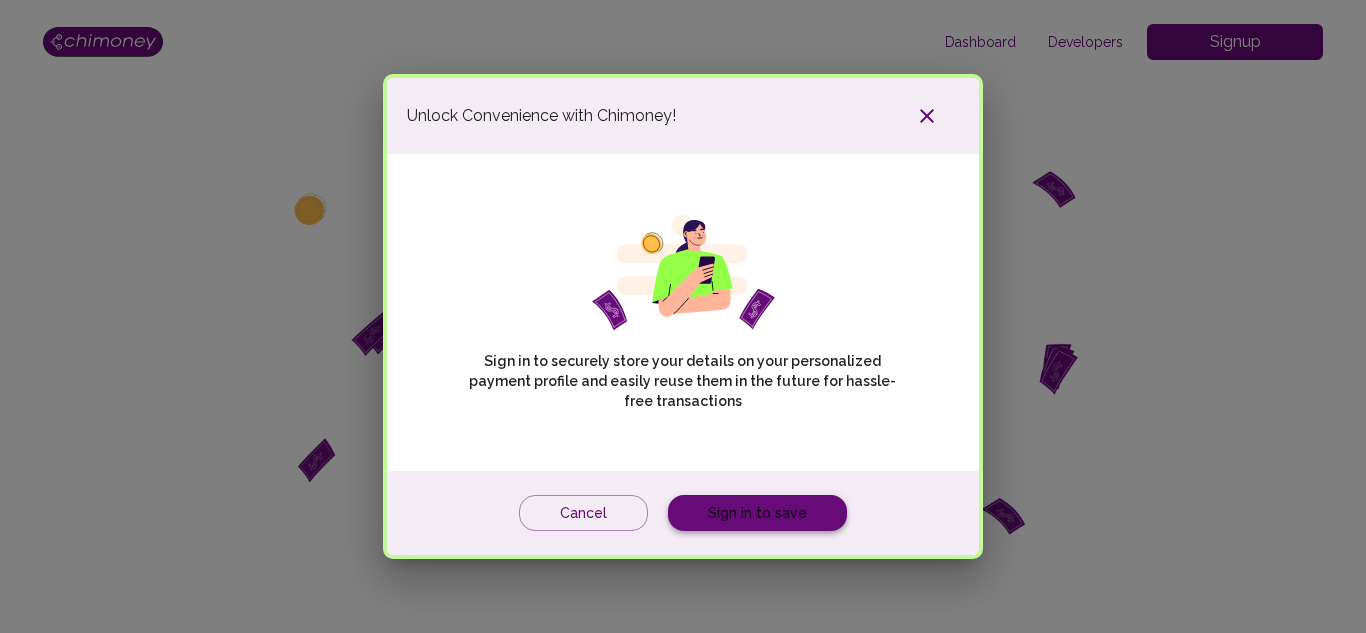 click on "Sign in to save" at bounding box center (757, 513) 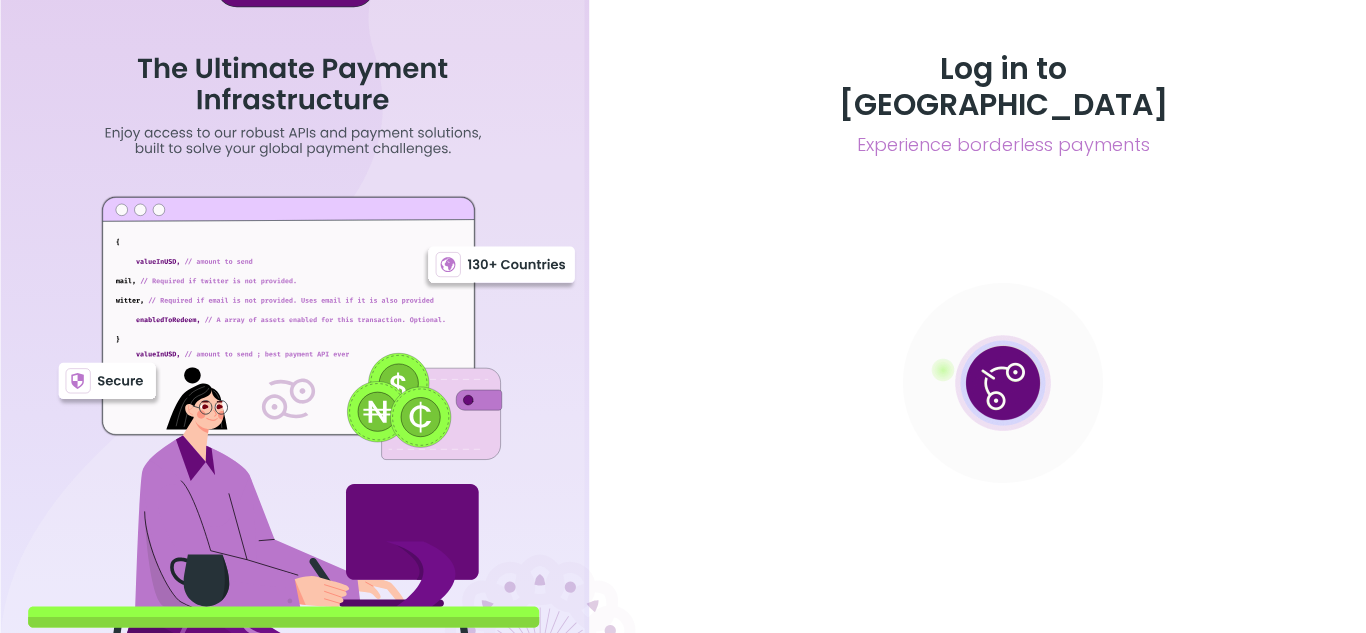 scroll, scrollTop: 0, scrollLeft: 0, axis: both 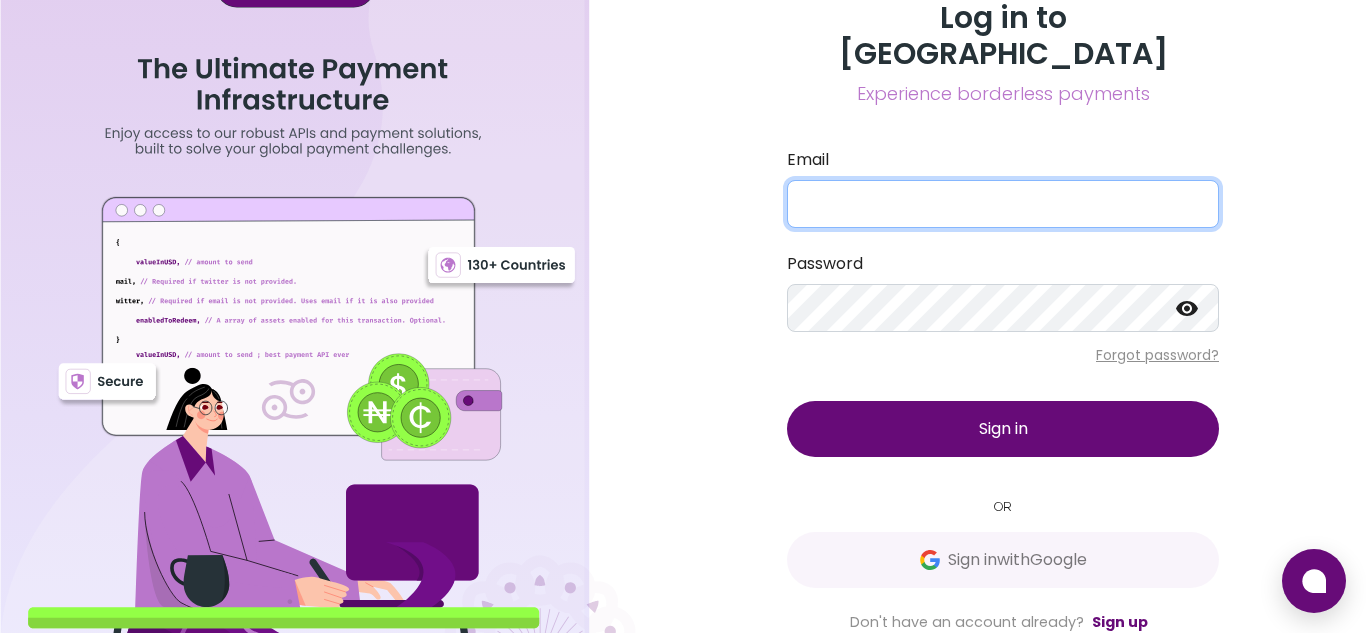 click on "Email" at bounding box center [1003, 204] 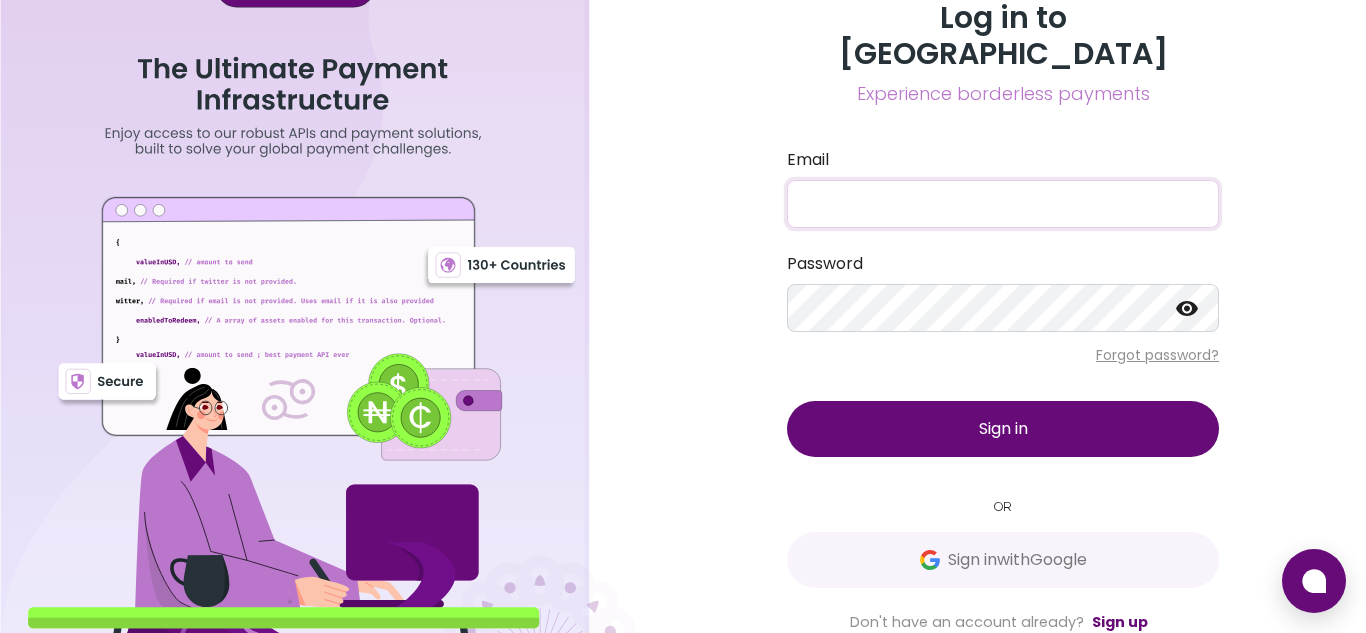 type on "[EMAIL_ADDRESS][PERSON_NAME][DOMAIN_NAME]" 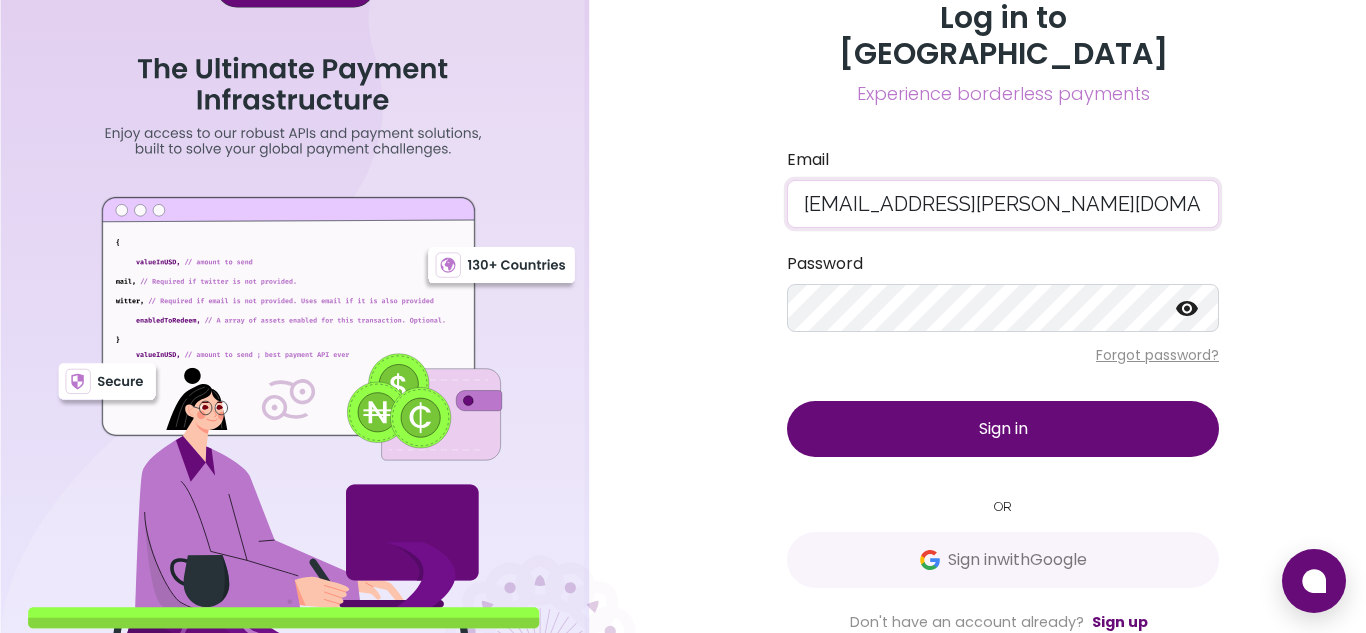 click on "Forgot password?" at bounding box center [1003, 355] 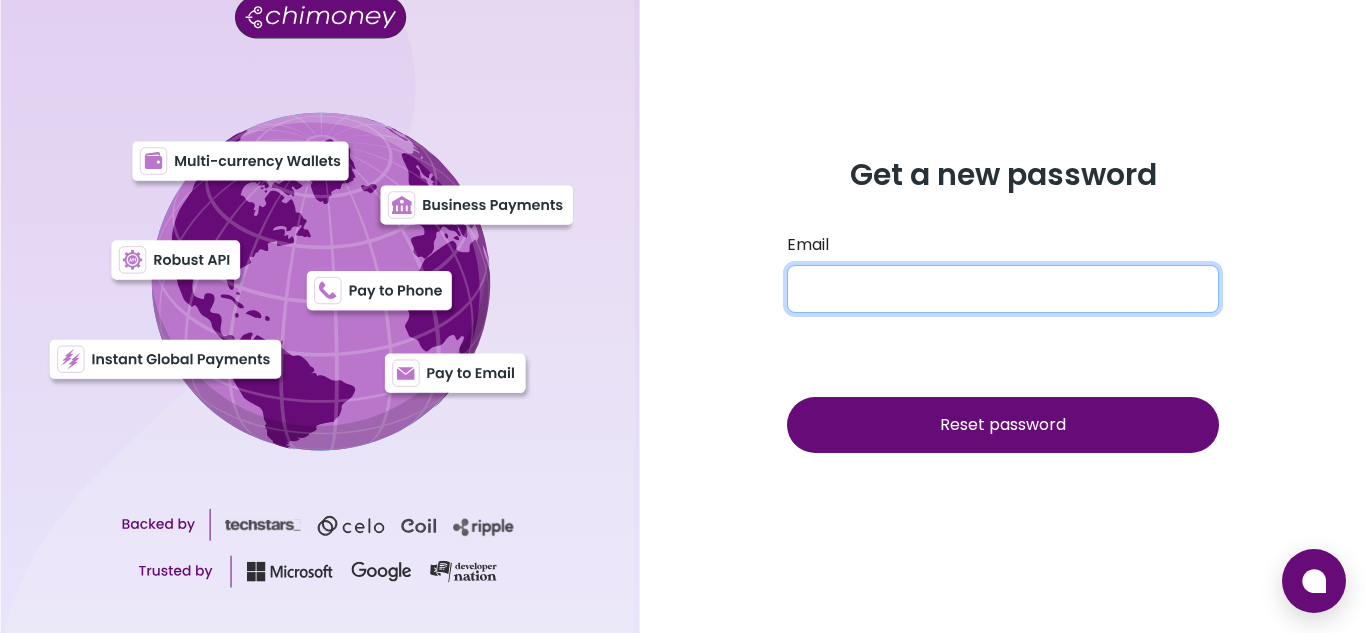 click on "Email" at bounding box center (1003, 289) 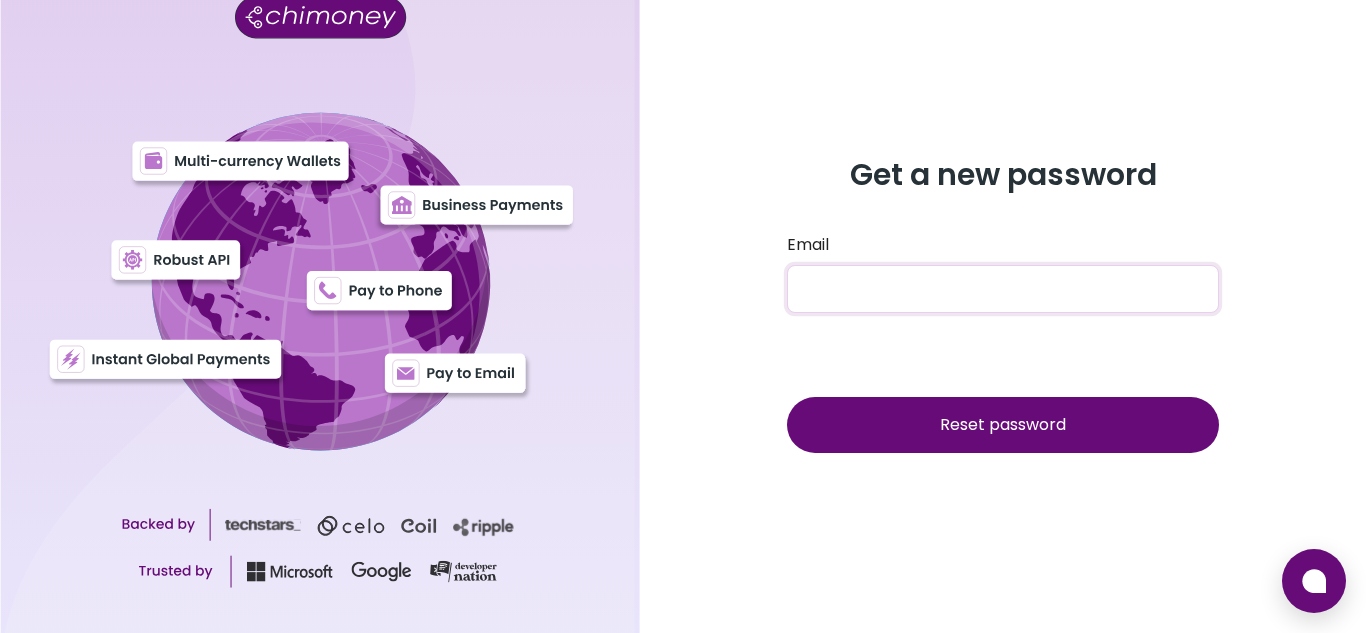 type on "[EMAIL_ADDRESS][PERSON_NAME][DOMAIN_NAME]" 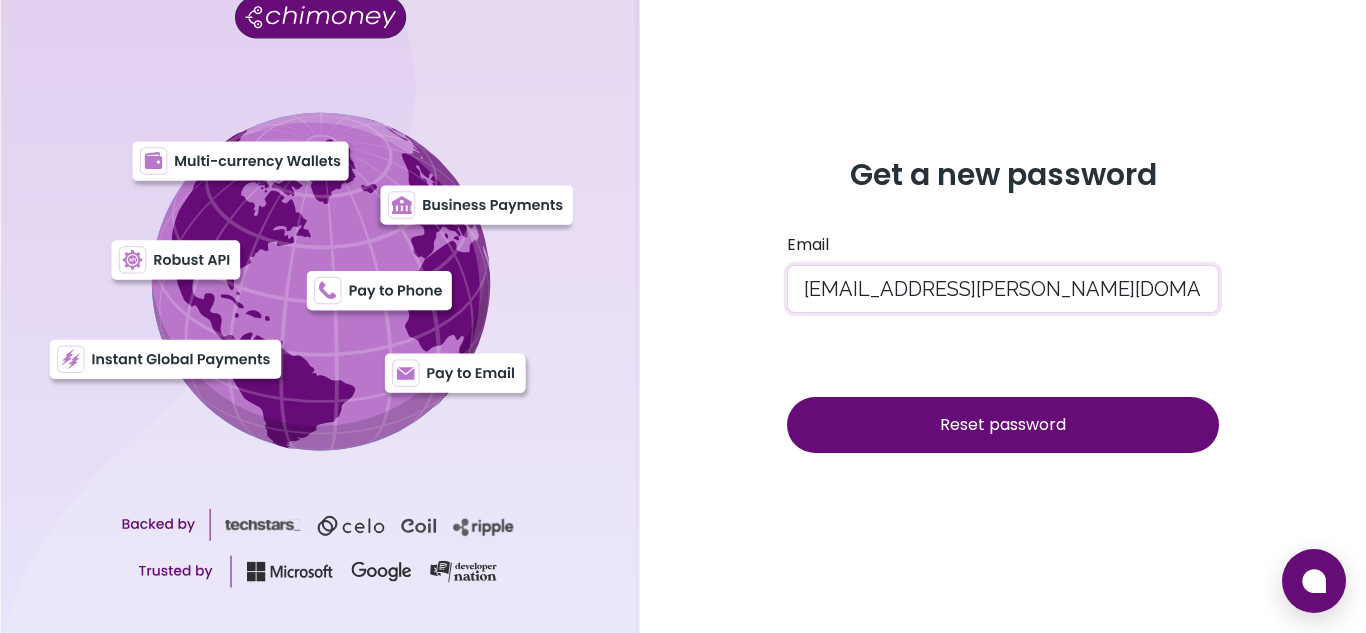click on "Reset password" at bounding box center (1003, 424) 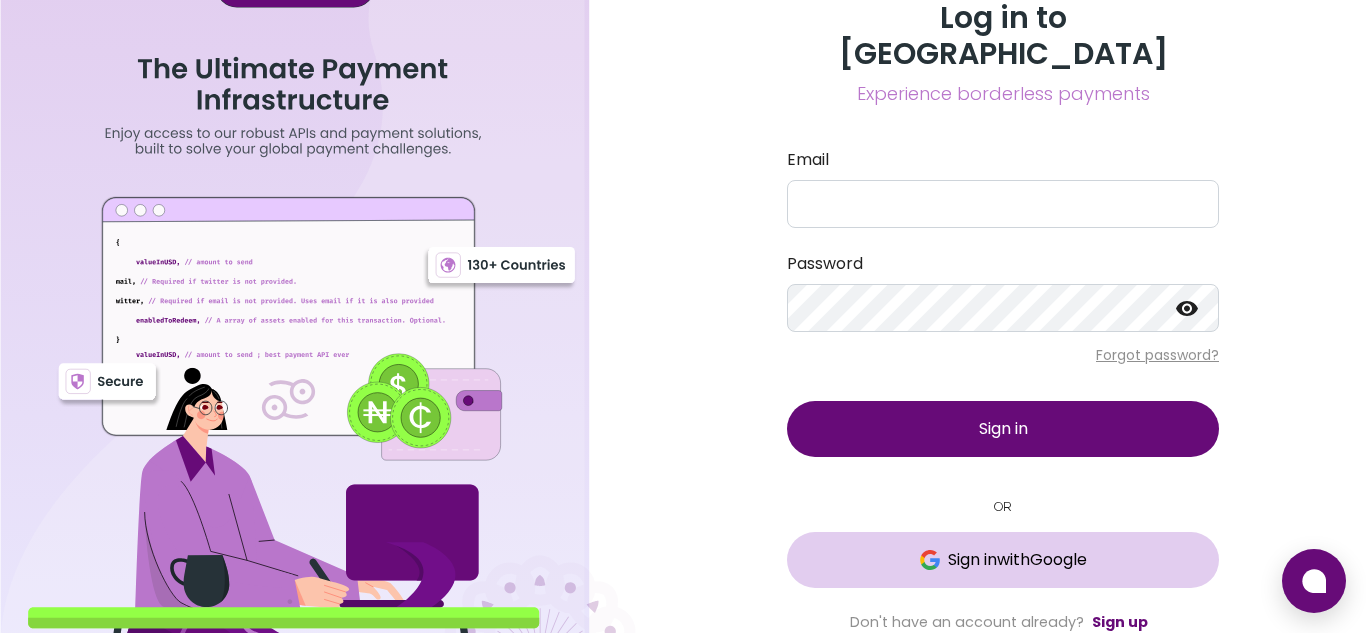 click on "Sign in  with  Google" at bounding box center (1017, 560) 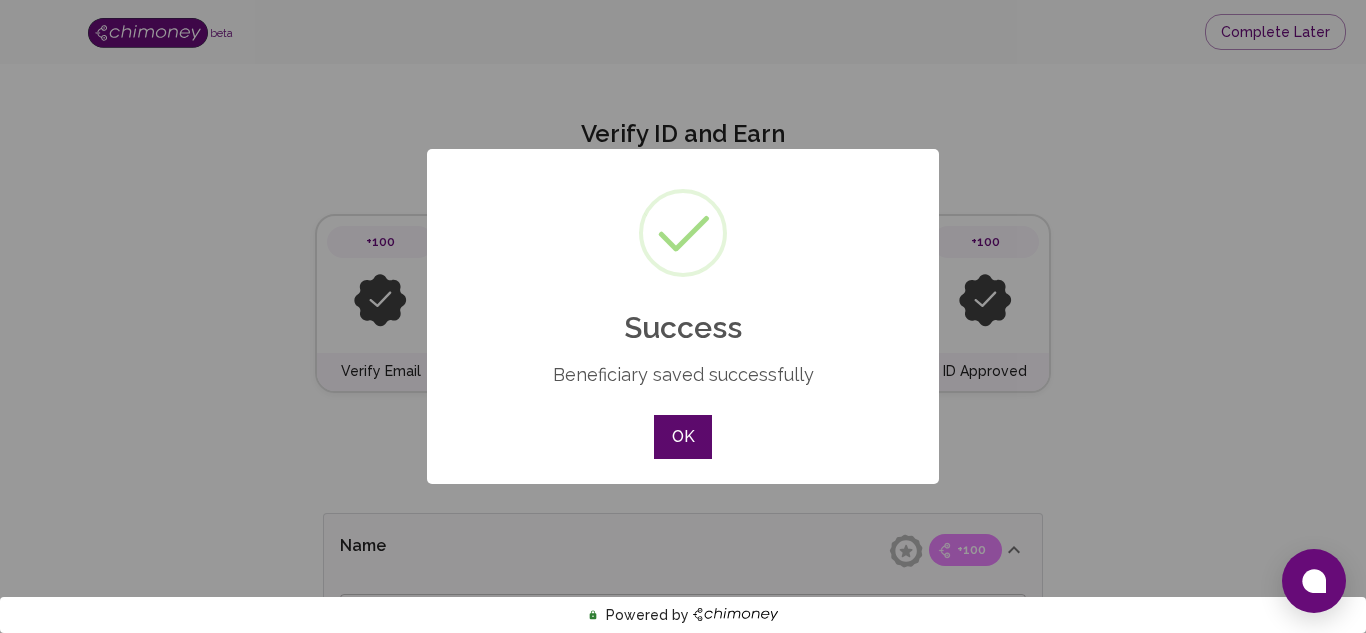 click on "OK" at bounding box center [683, 437] 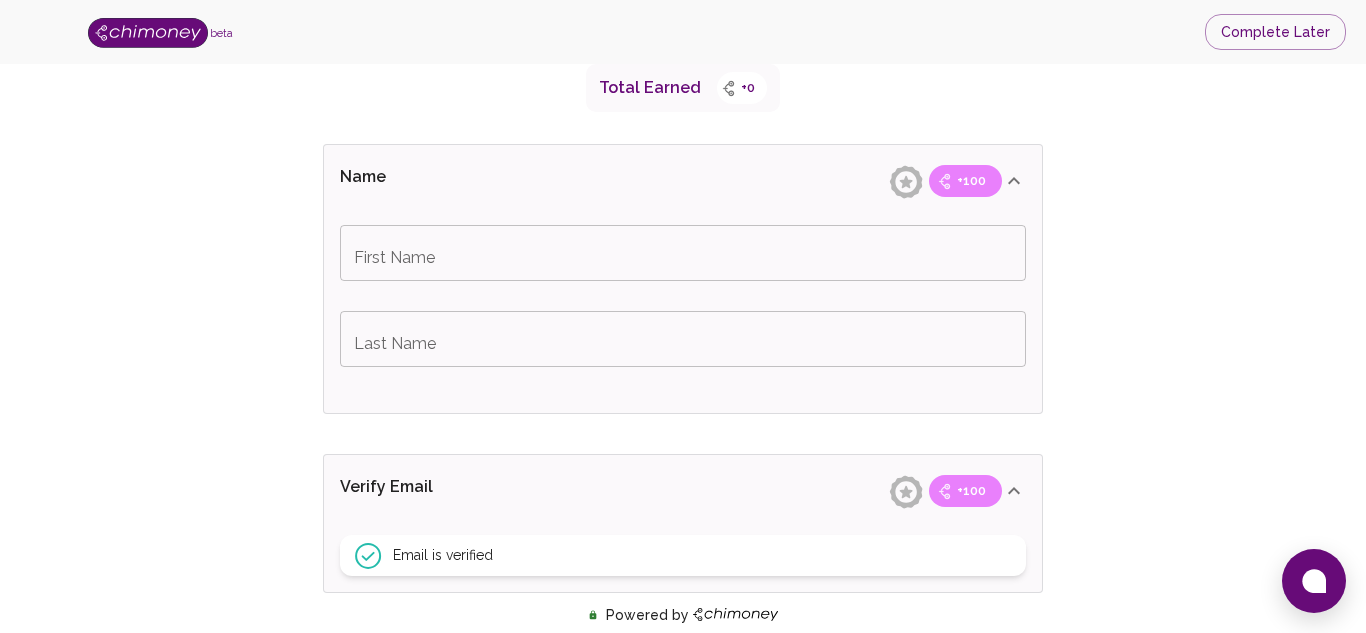 scroll, scrollTop: 368, scrollLeft: 0, axis: vertical 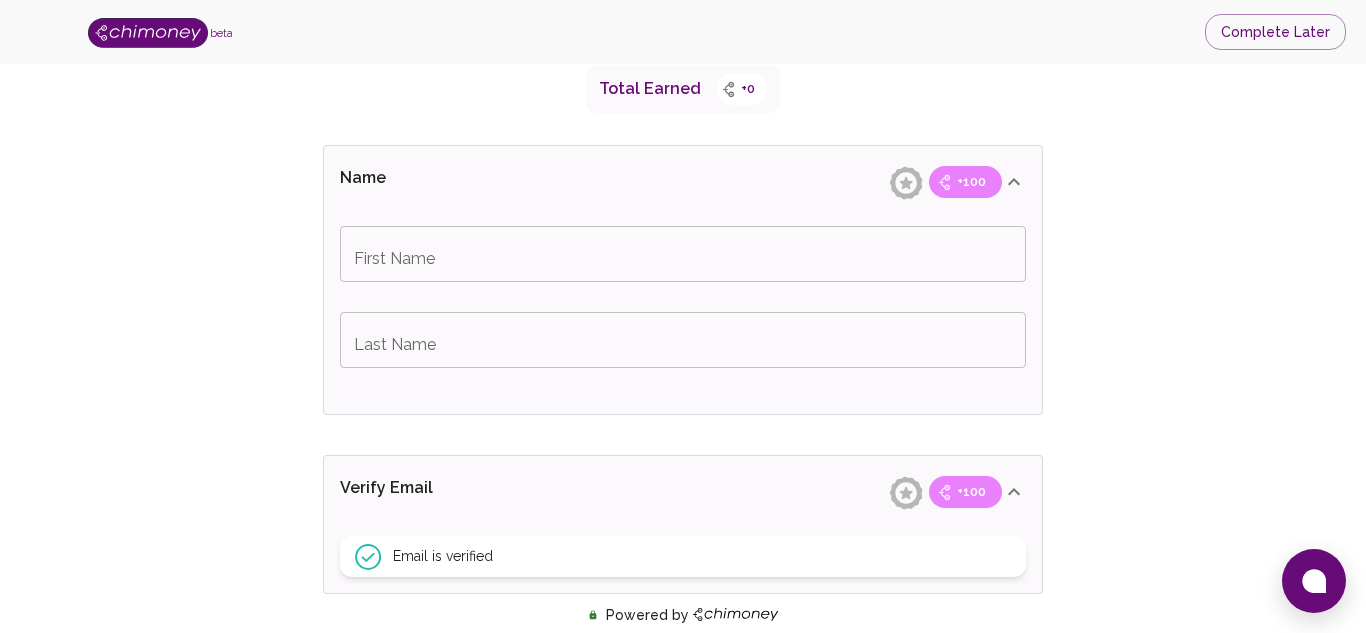click on "First Name" at bounding box center [683, 254] 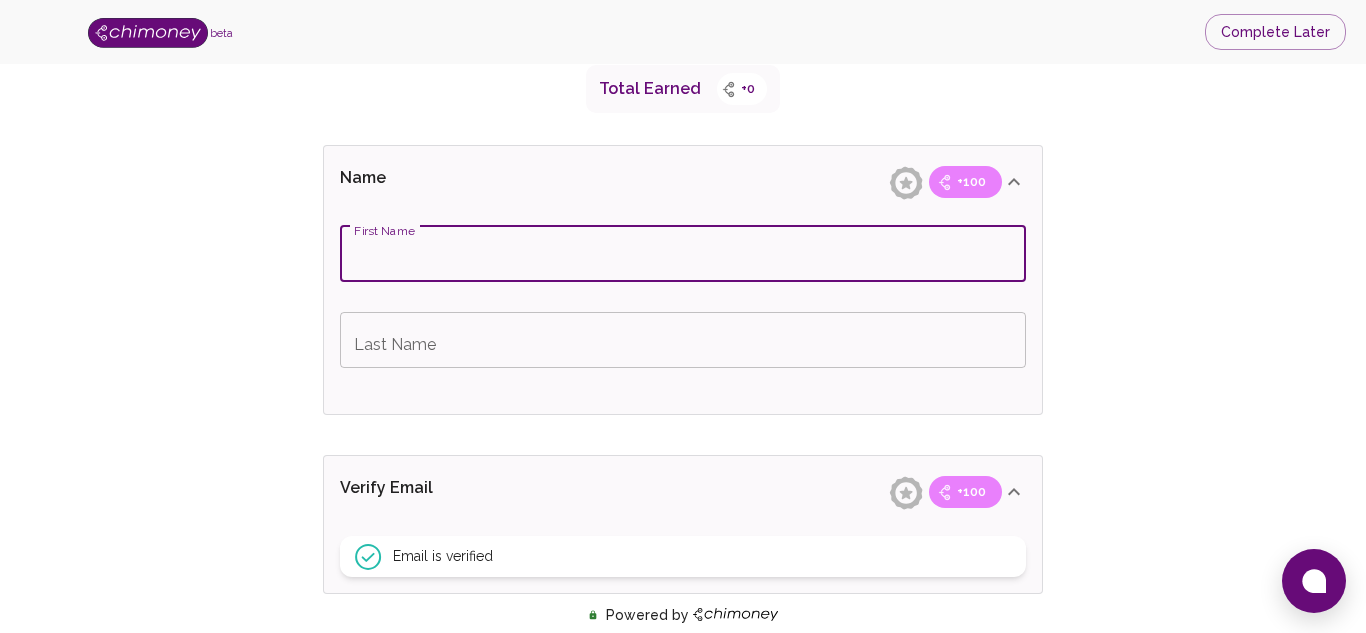type on "[PERSON_NAME]" 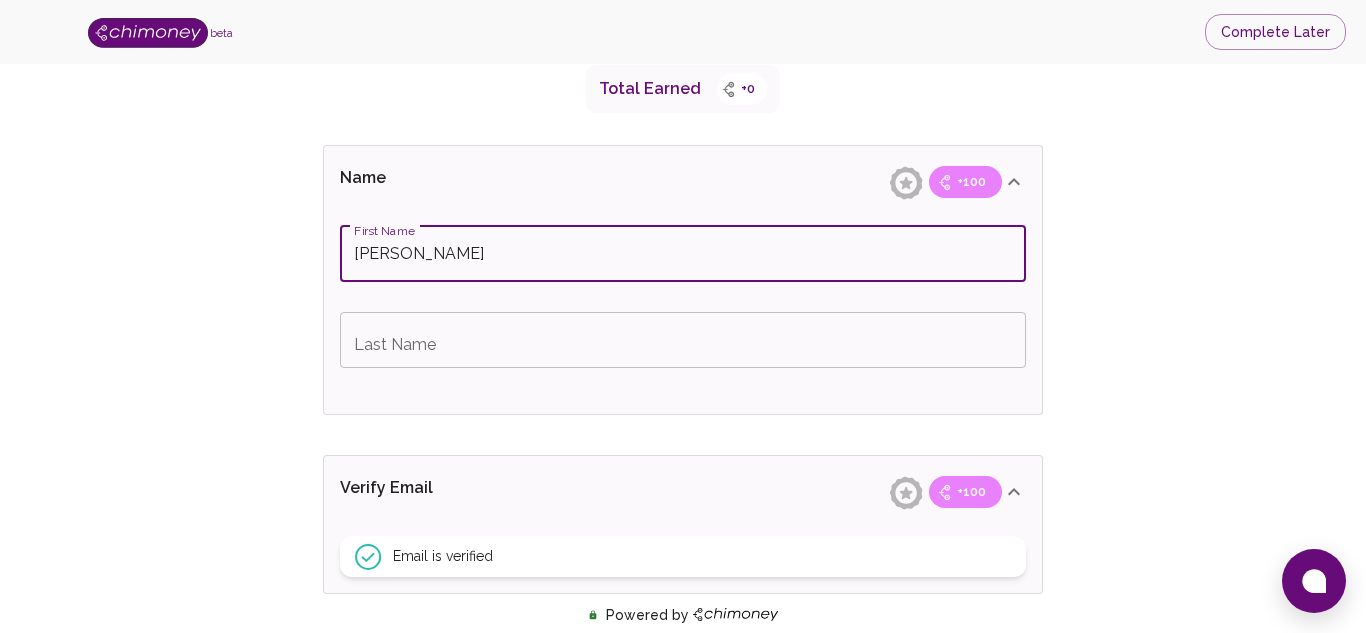 type on "Muchongo" 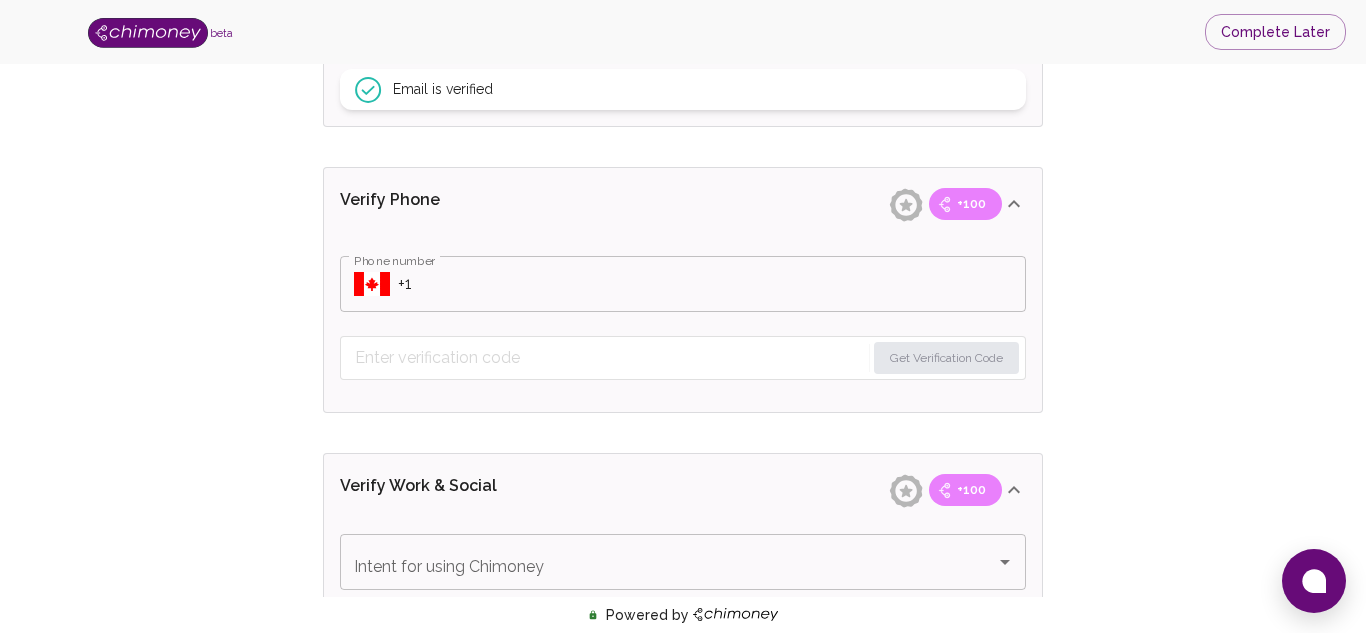 scroll, scrollTop: 844, scrollLeft: 0, axis: vertical 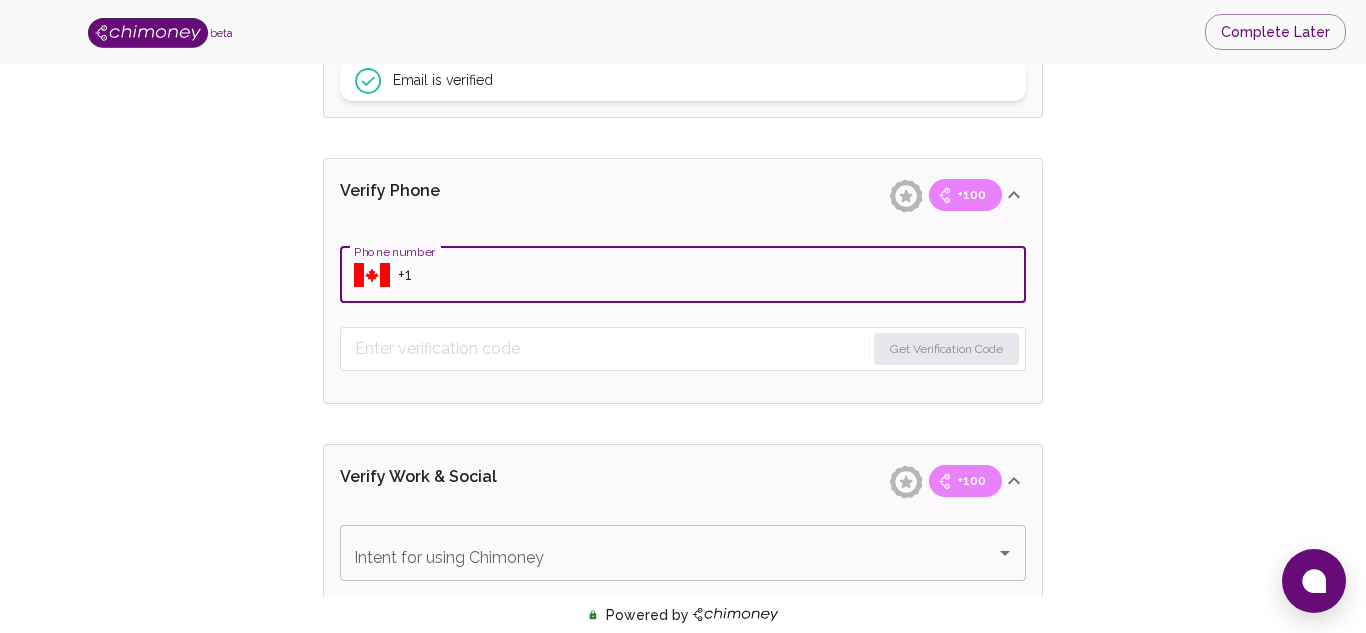 click on "Phone number" at bounding box center [712, 275] 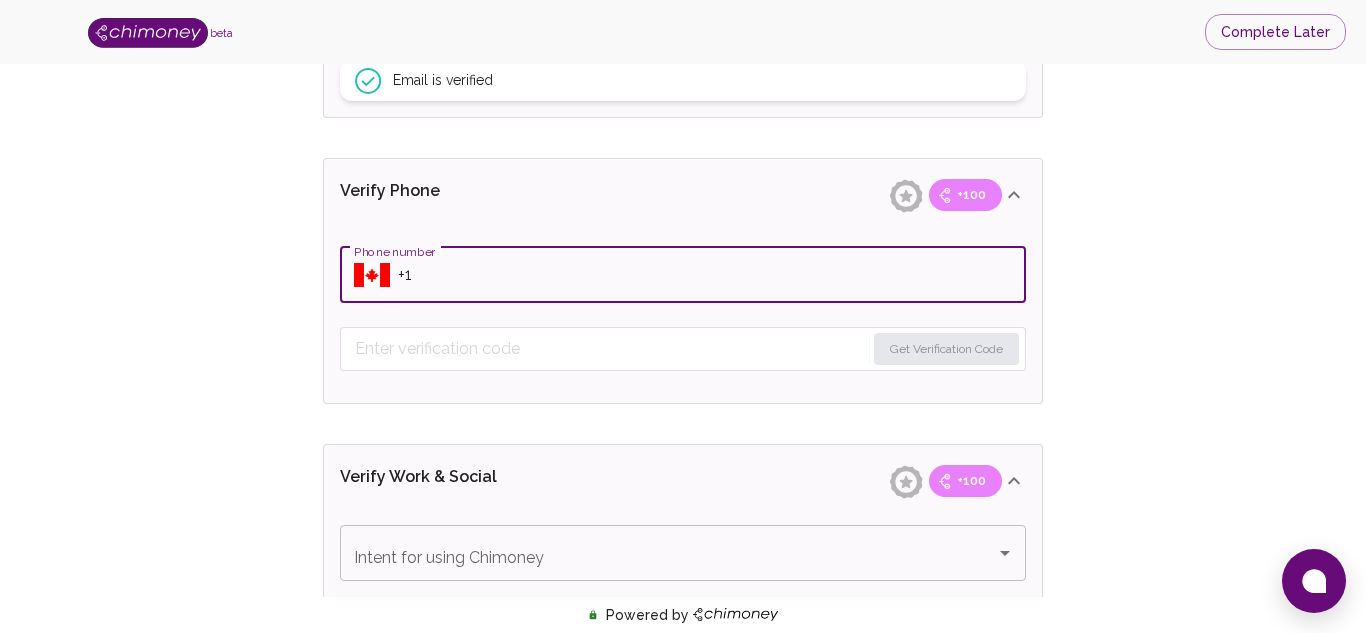 click 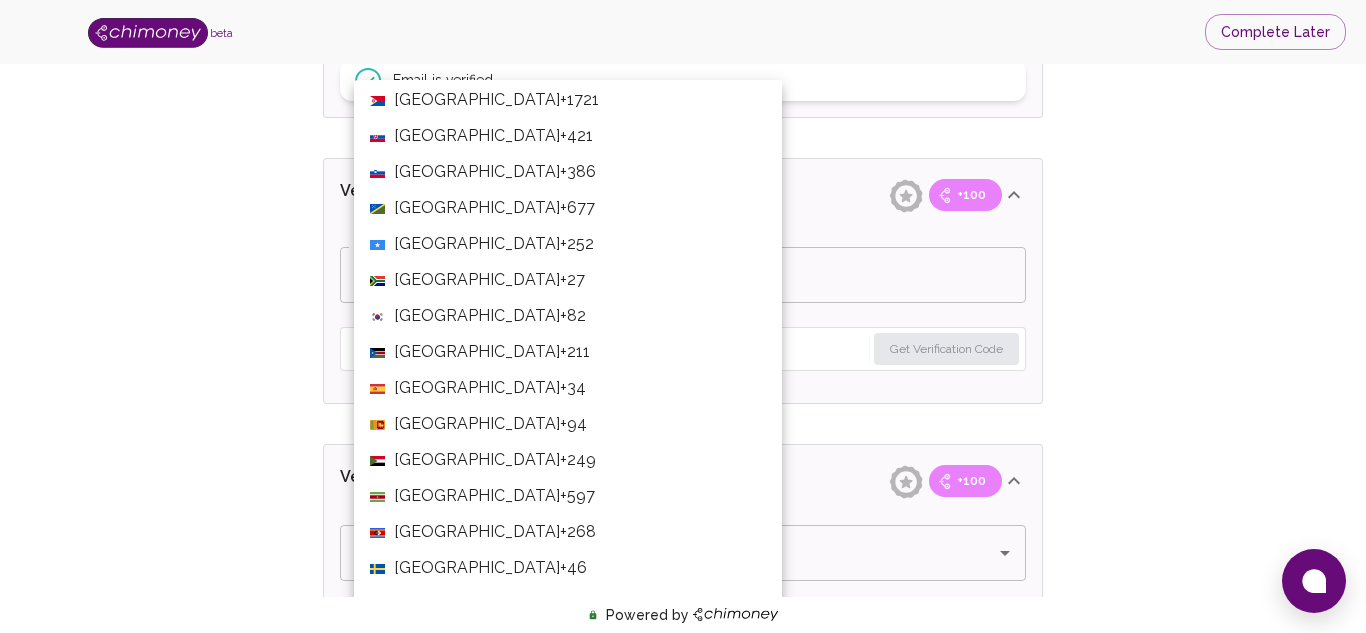 scroll, scrollTop: 6763, scrollLeft: 0, axis: vertical 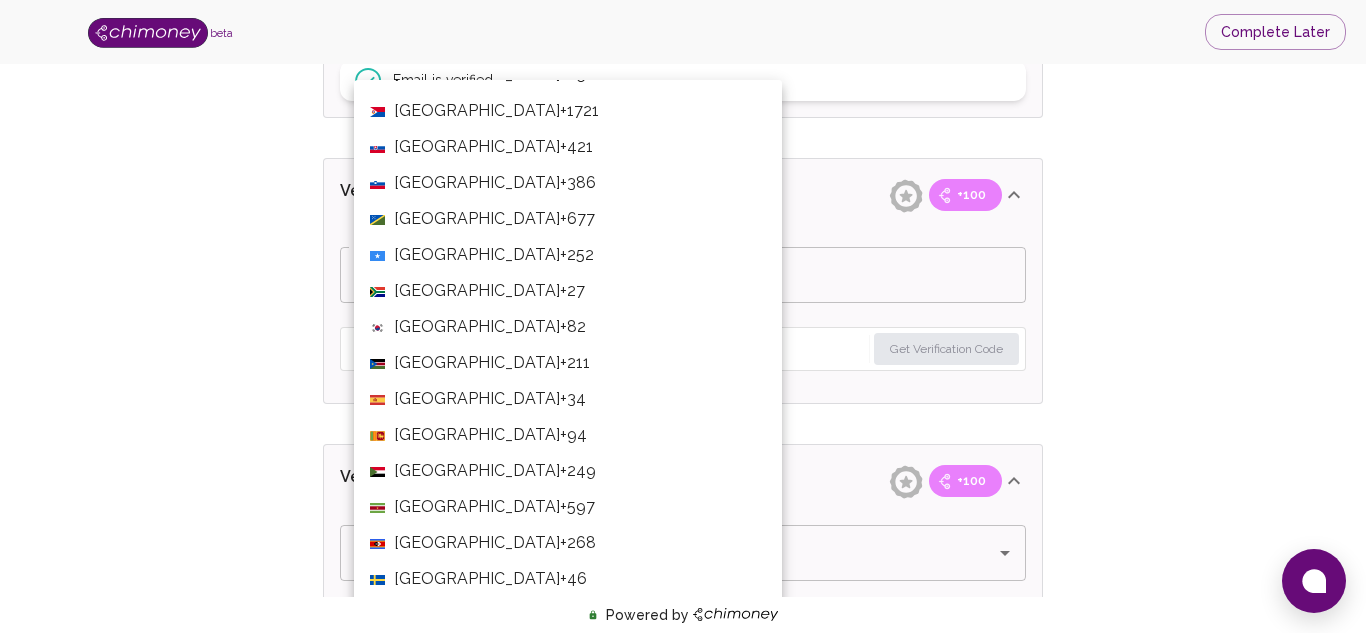 click on "[GEOGRAPHIC_DATA]" at bounding box center (477, 291) 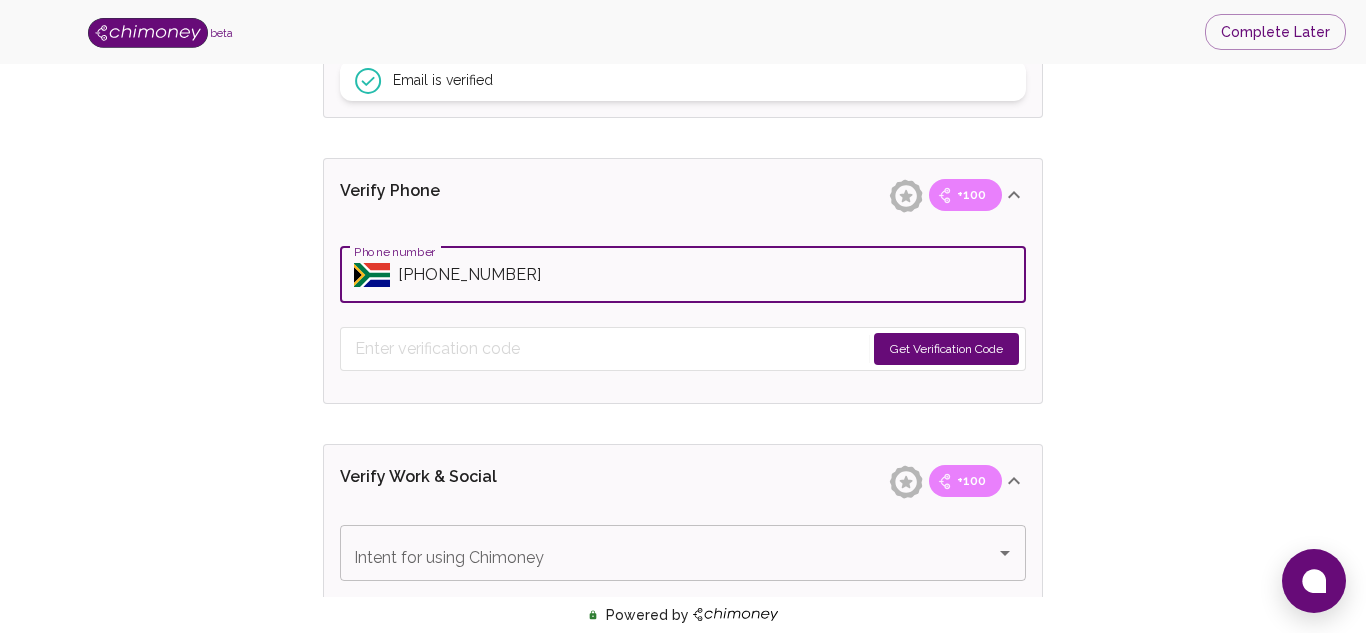 type on "+27 71 009 5644" 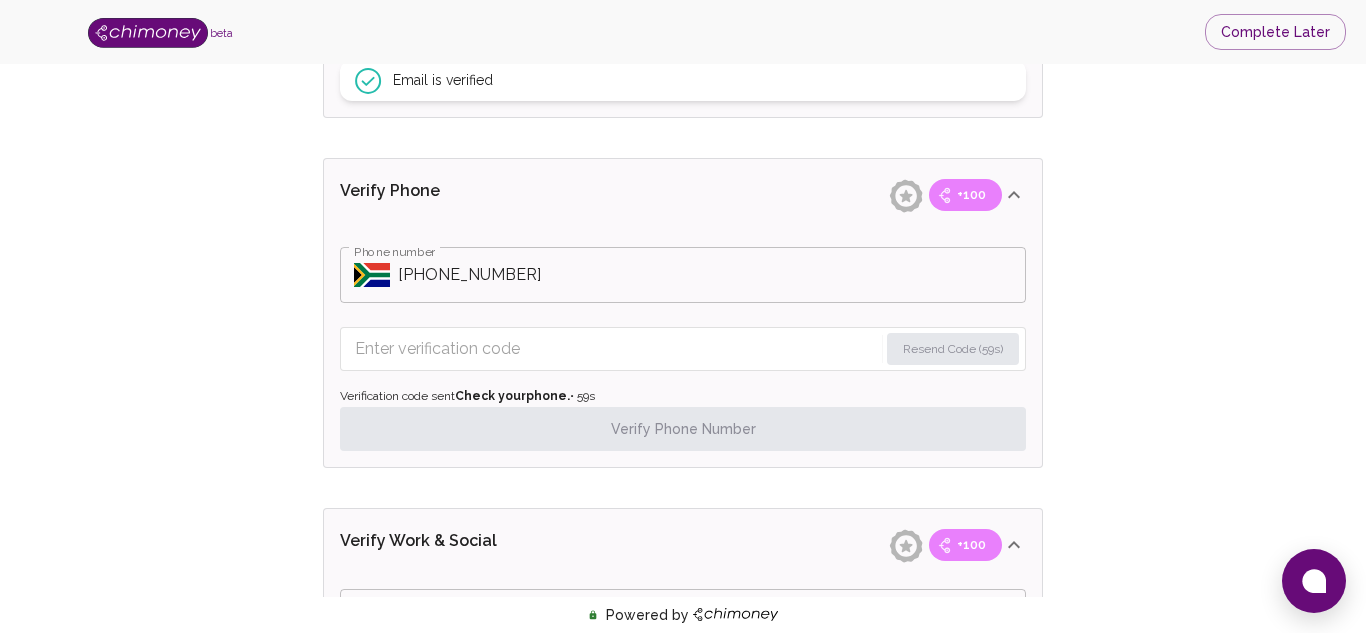 click at bounding box center (616, 349) 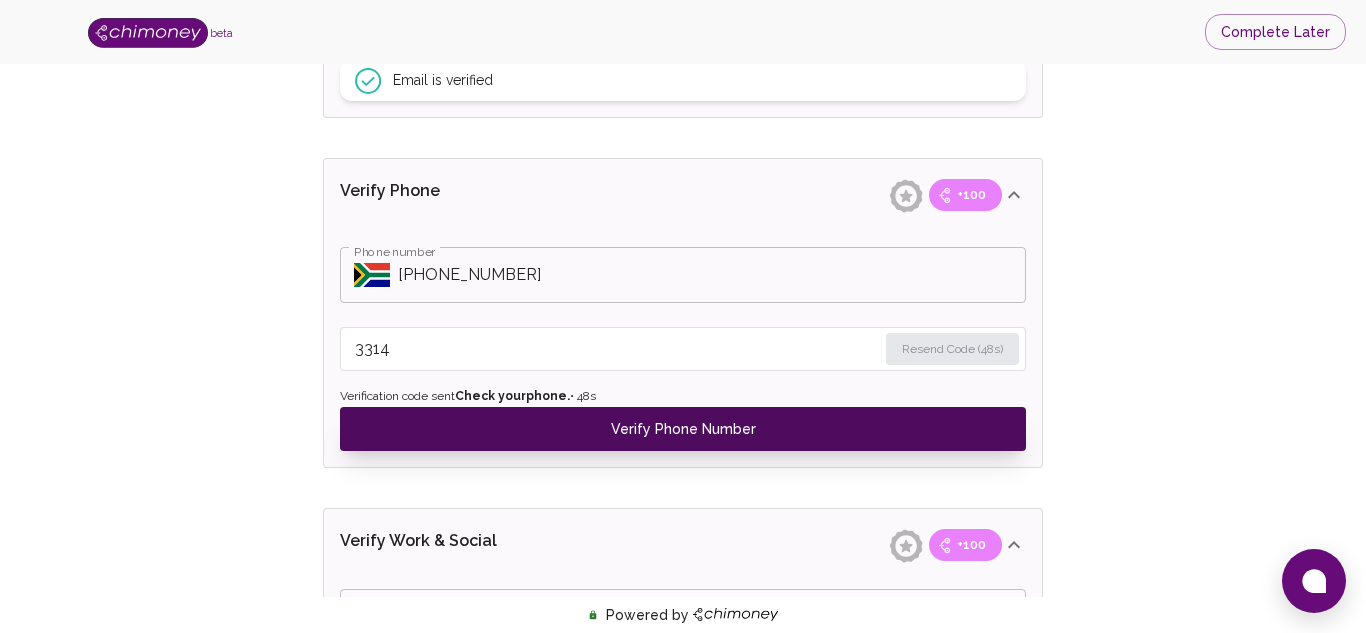type on "3314" 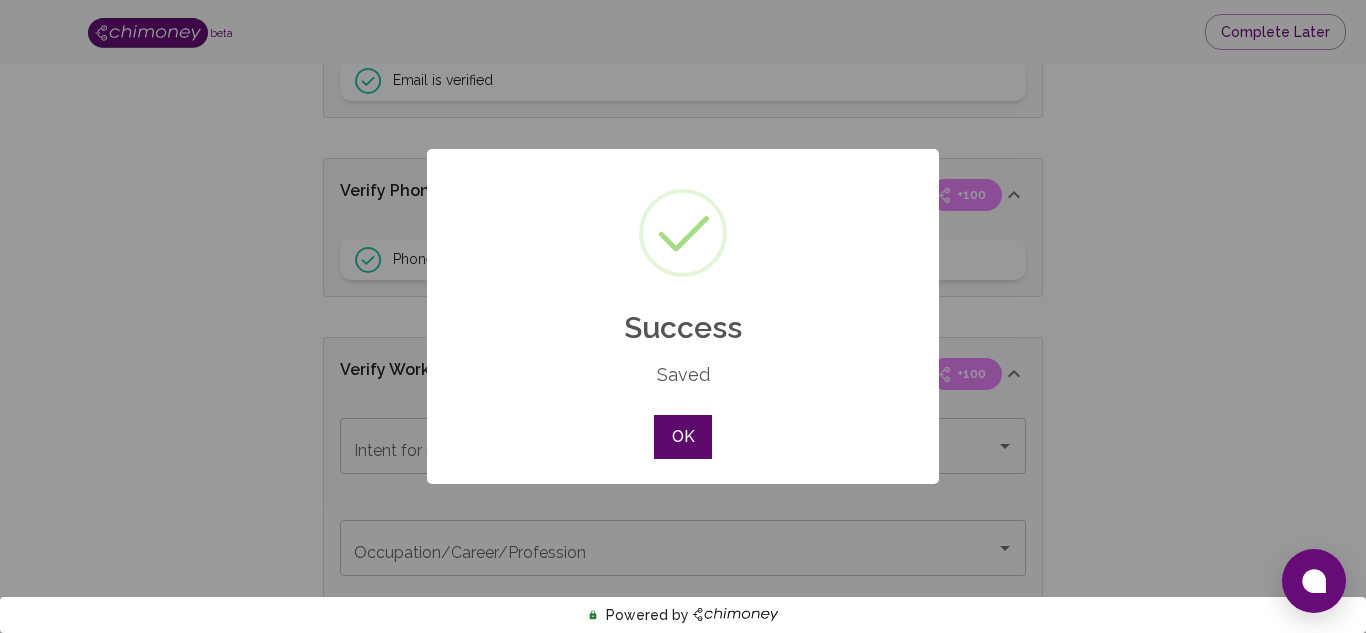 click on "OK" at bounding box center (683, 437) 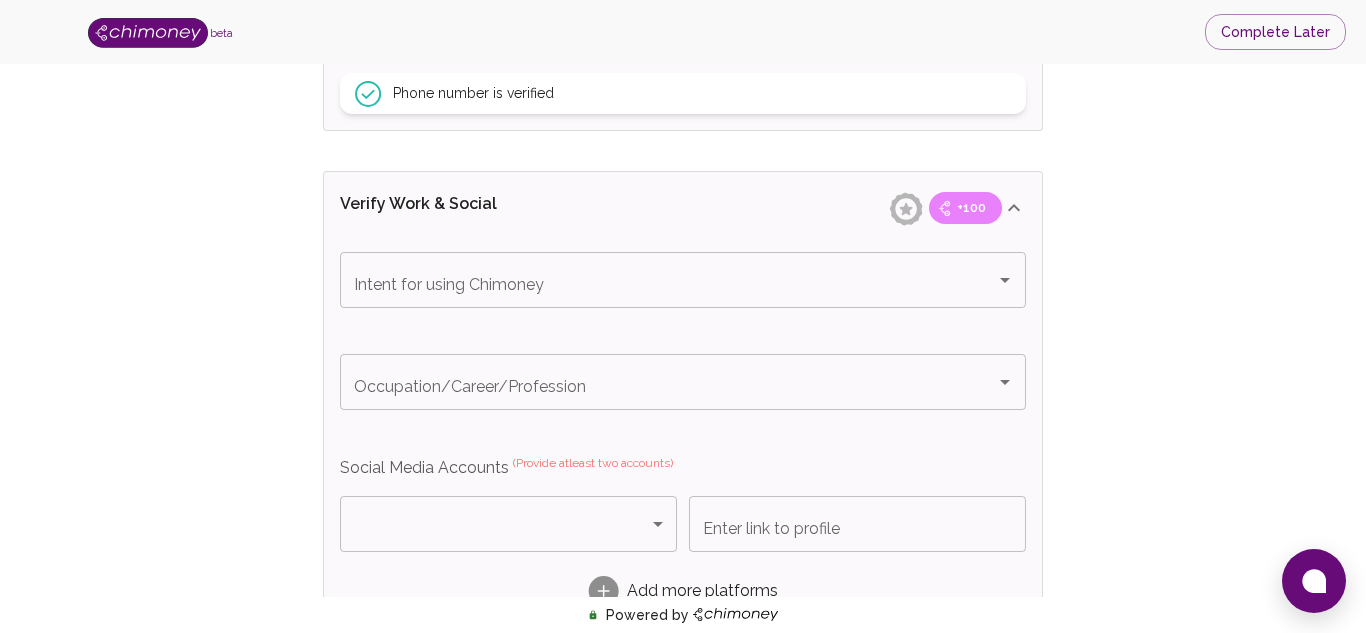 scroll, scrollTop: 1015, scrollLeft: 0, axis: vertical 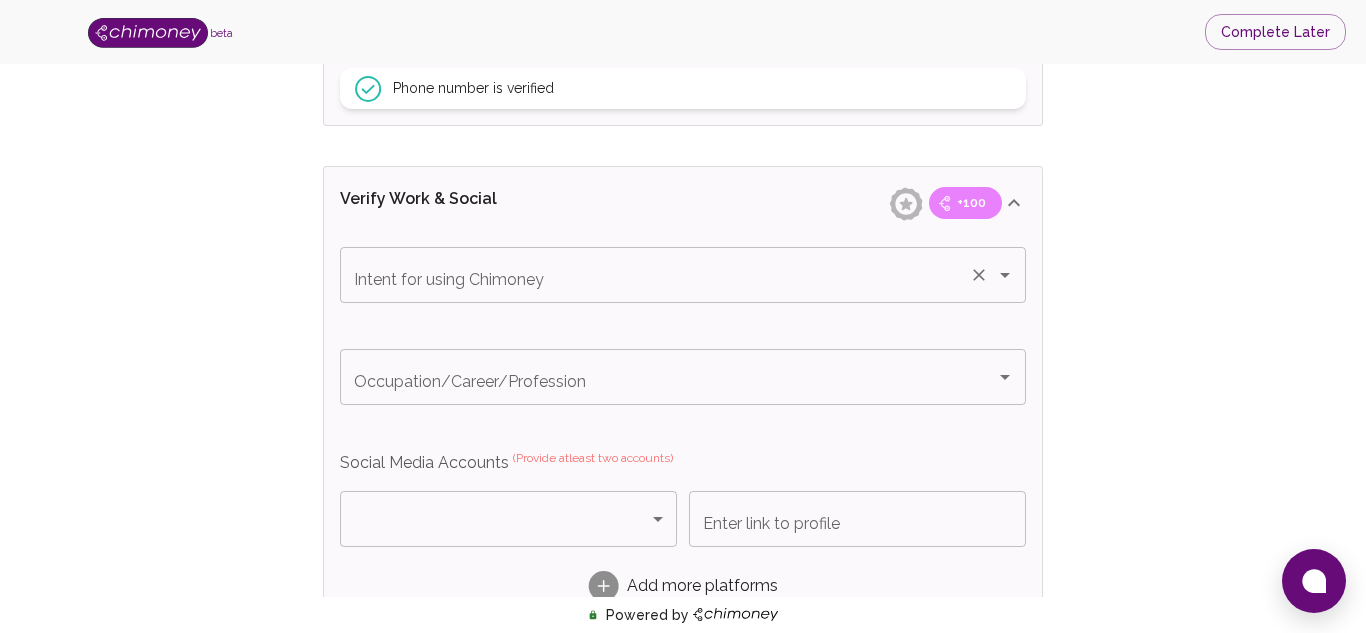 click on "Intent for using Chimoney" at bounding box center (655, 275) 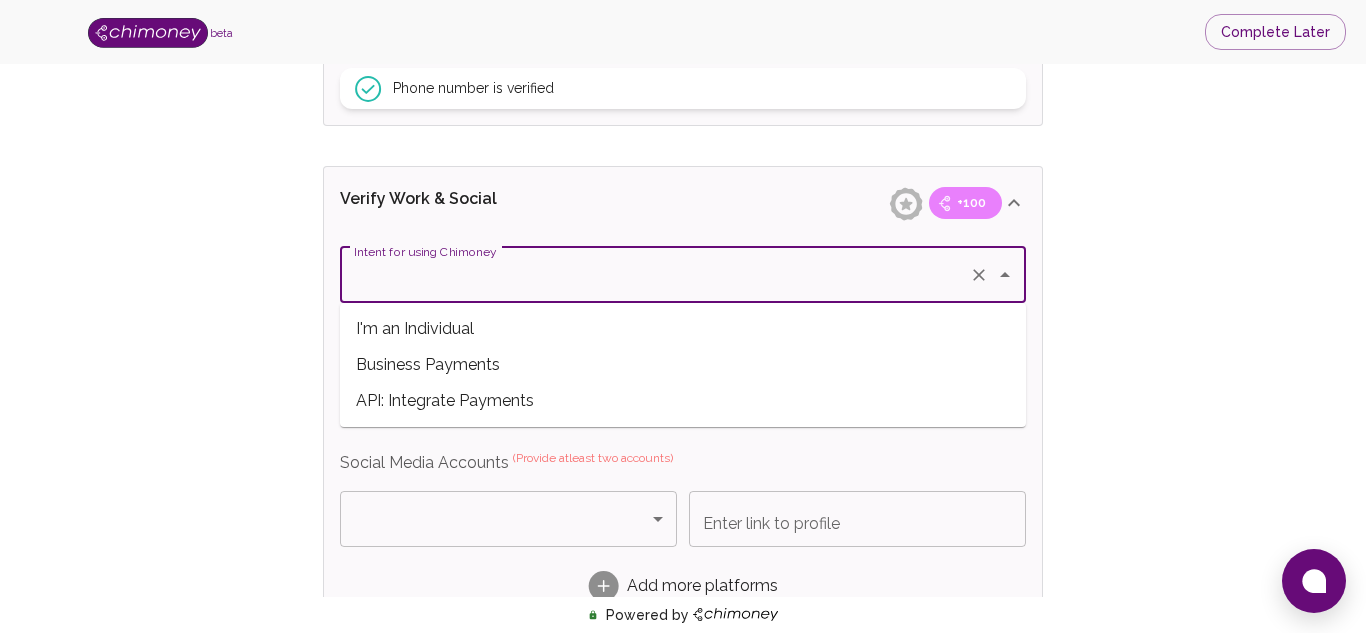 click on "I'm an Individual" at bounding box center (683, 329) 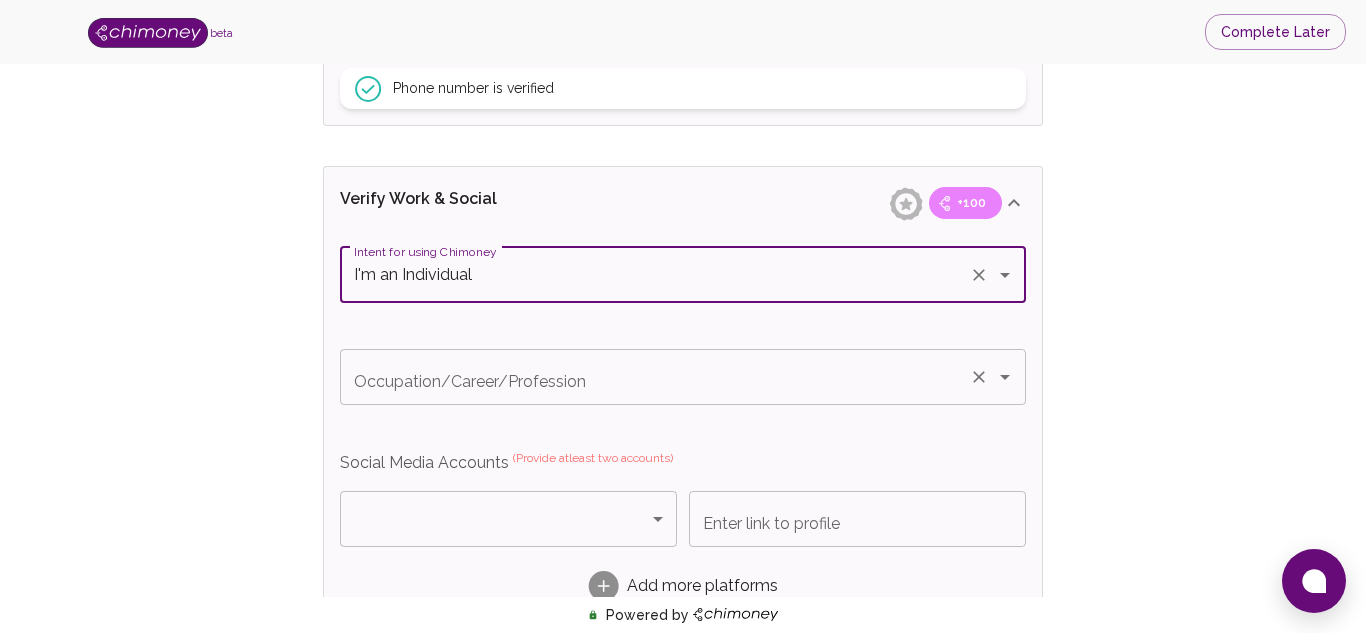 click on "Occupation/Career/Profession Occupation/Career/Profession" at bounding box center [683, 377] 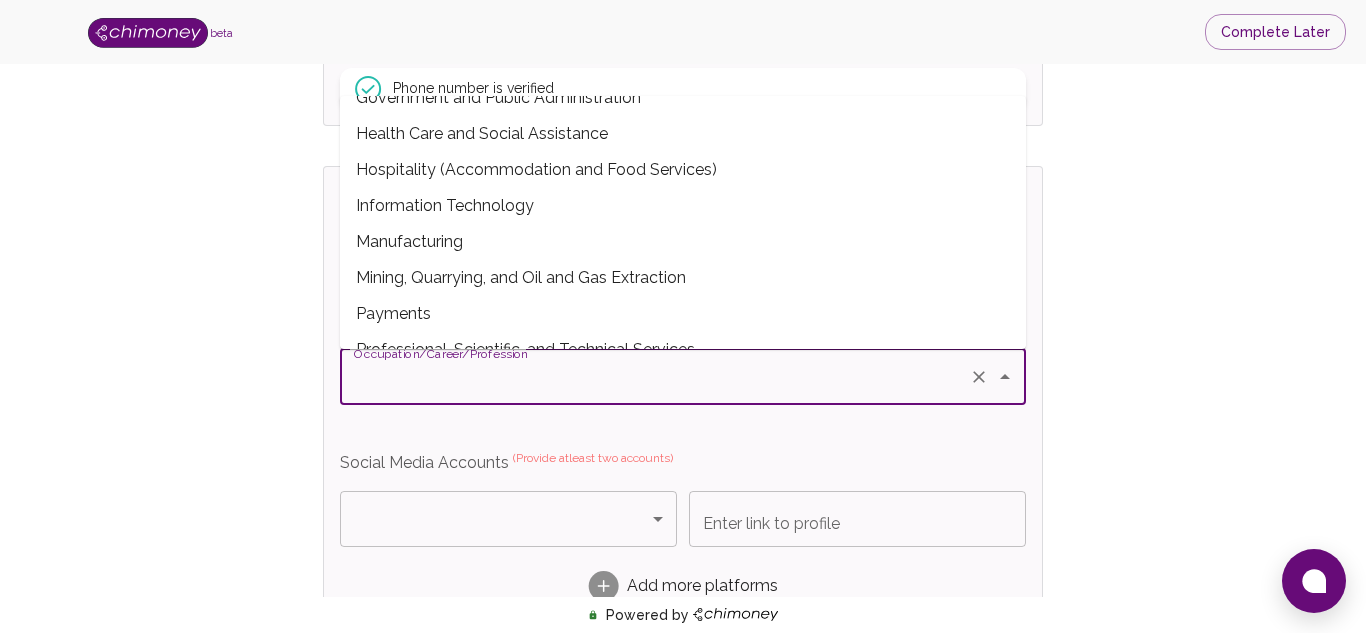 scroll, scrollTop: 387, scrollLeft: 0, axis: vertical 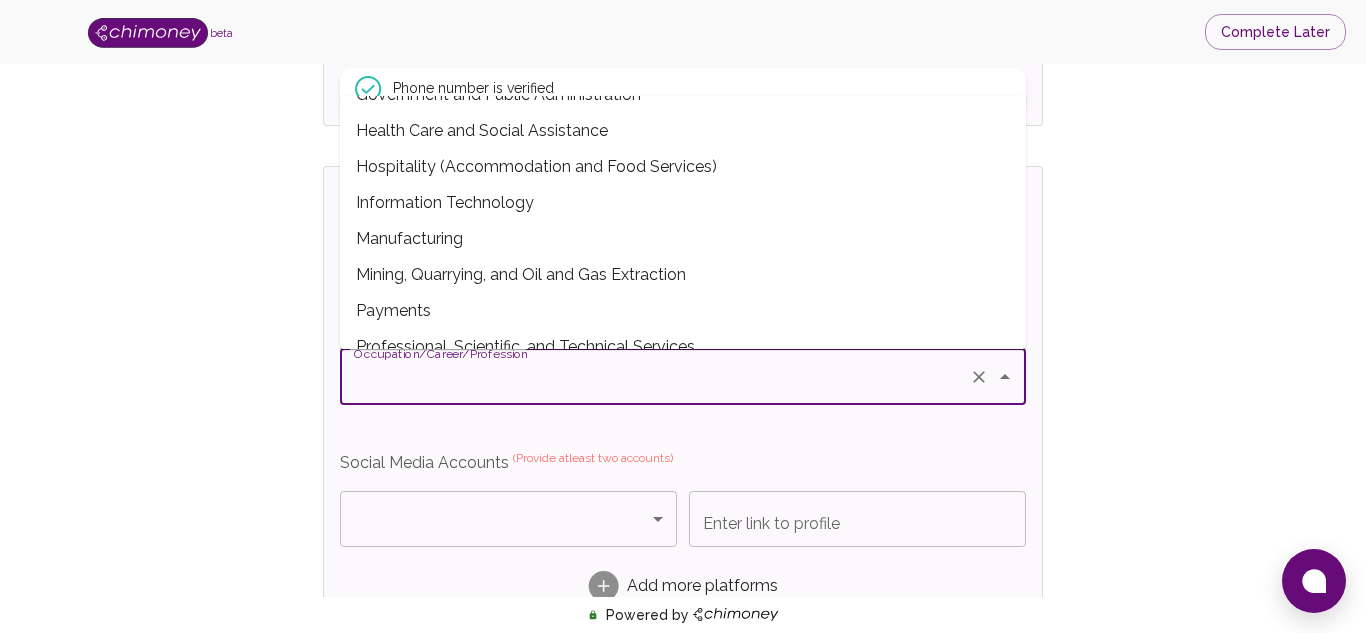 click on "Information Technology" at bounding box center (683, 203) 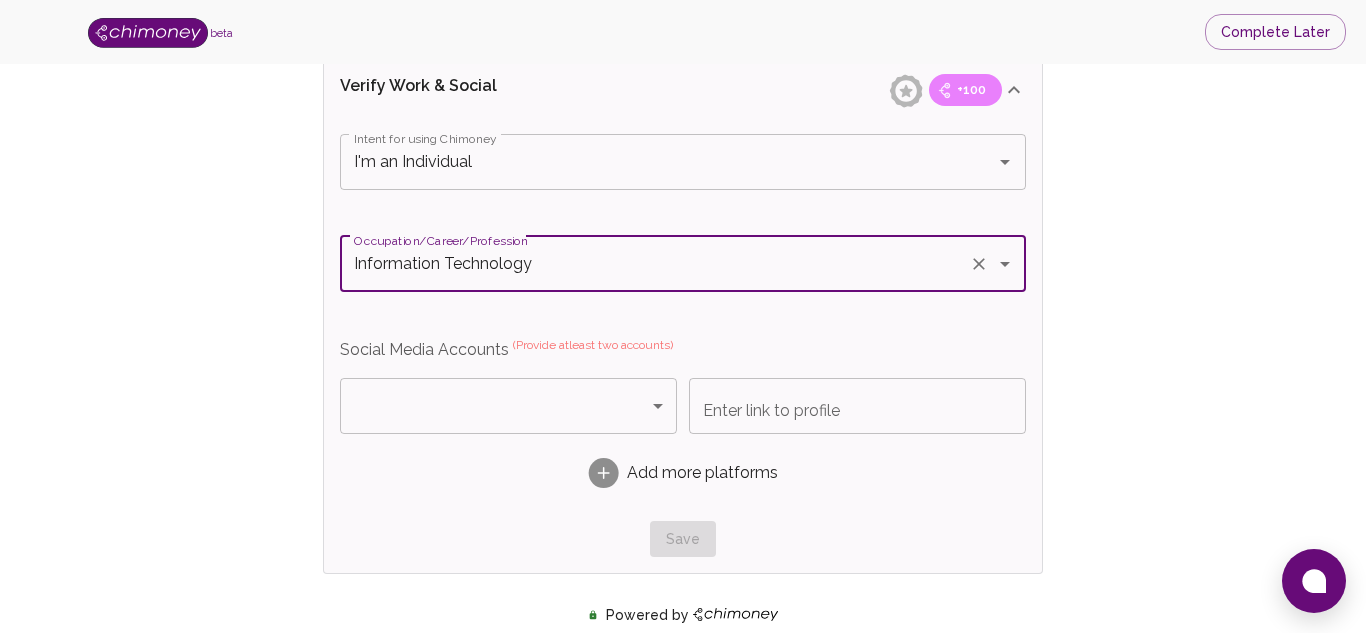 scroll, scrollTop: 1140, scrollLeft: 0, axis: vertical 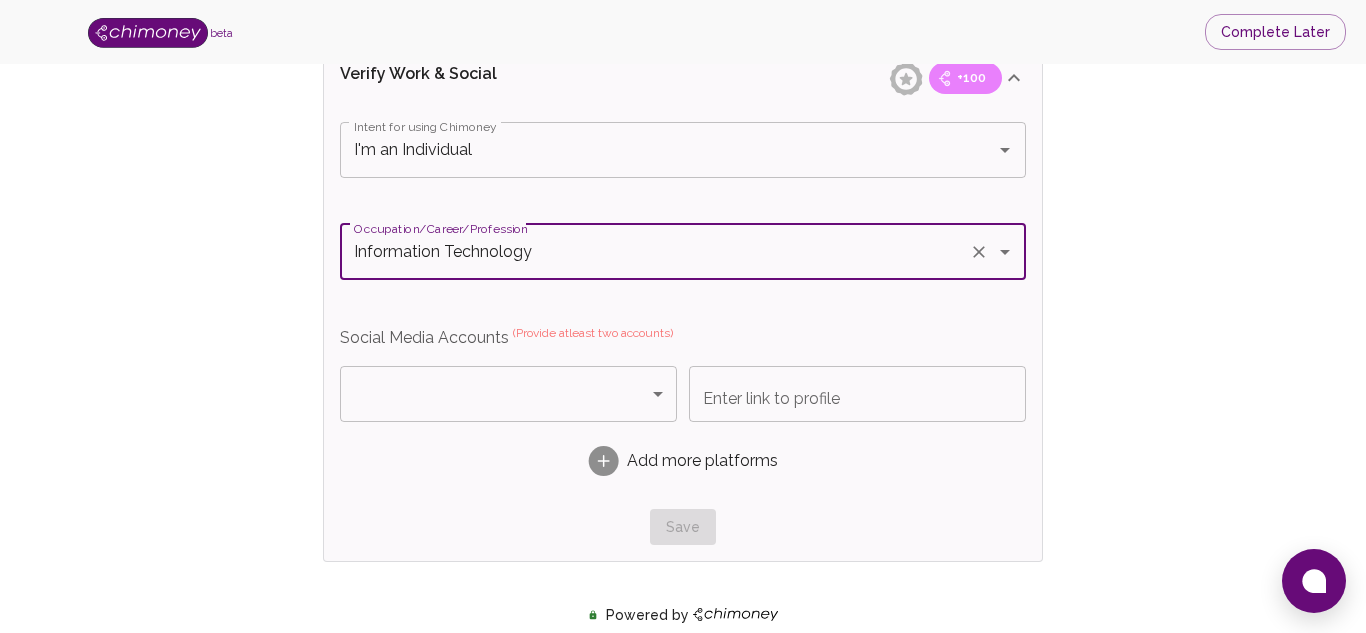 click on "beta Complete Later Verify ID and Earn Complete verification steps to earn Reward +100 Verify Email +100 Verify Phone +100 Add Socials +100 Get Verified +100 ID Approved Total Earned +100 Name +100 First Name Vance First Name Last Name Muchongo Last Name Verify Email +100 Email is verified Verify Phone +100 Phone number is verified Verify Work & Social +100 Intent for using Chimoney I'm an Individual Intent for using Chimoney Occupation/Career/Profession Information Technology Occupation/Career/Profession Social Media Accounts   (Provide atleast two accounts) ​ Platform Enter link to profile Enter link to profile Add more platforms Save Verify ID +100 Complete ID Verification ID Approval +100 Verify ID Submit KYC Powered by   /onboarding/personal-details" at bounding box center (683, 30) 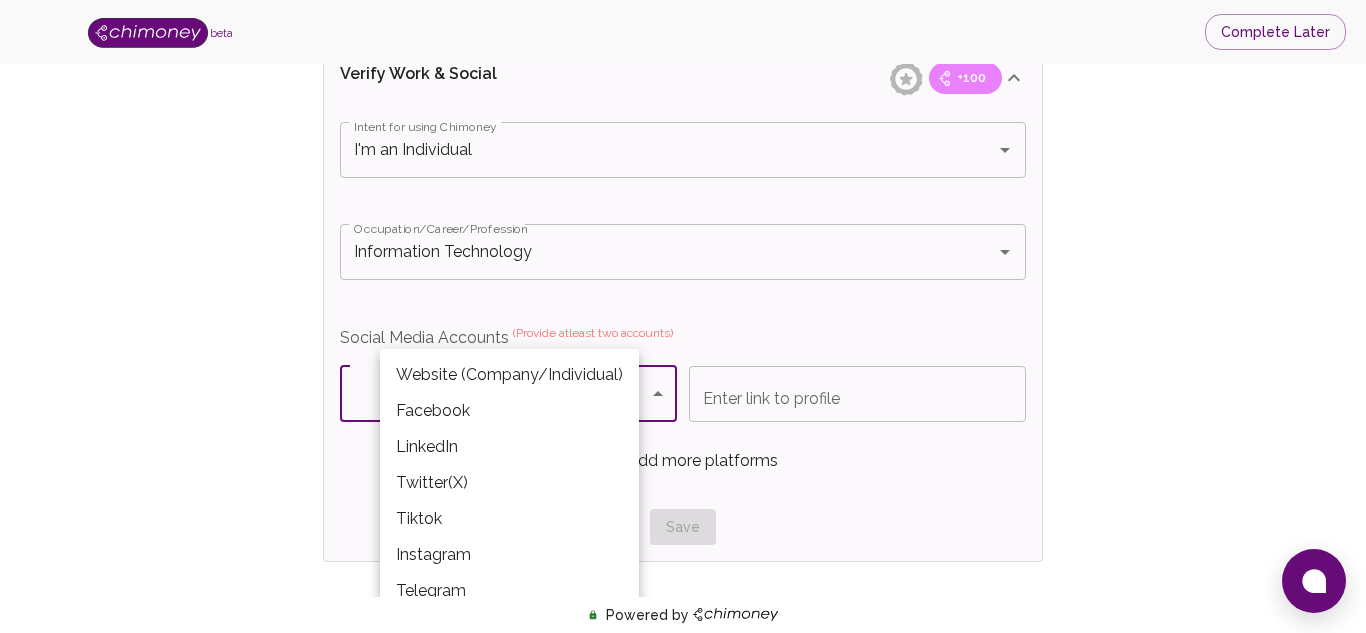 click on "Facebook" at bounding box center (509, 411) 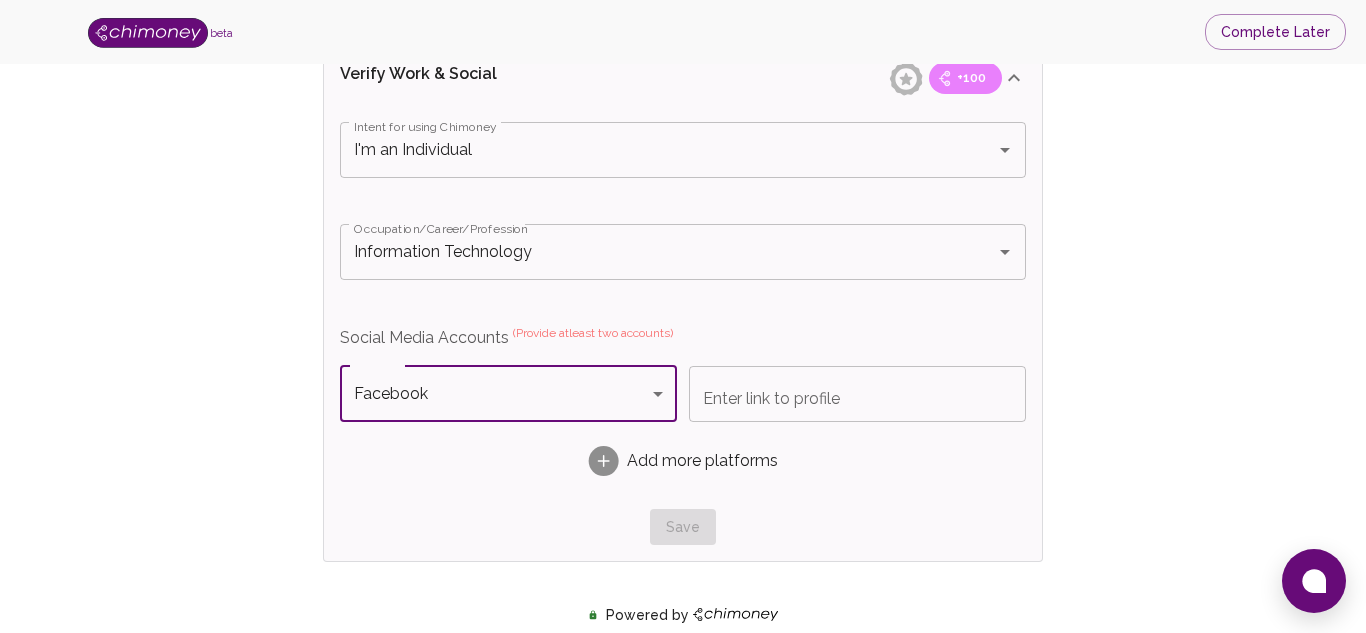 click on "Enter link to profile Enter link to profile" at bounding box center [857, 394] 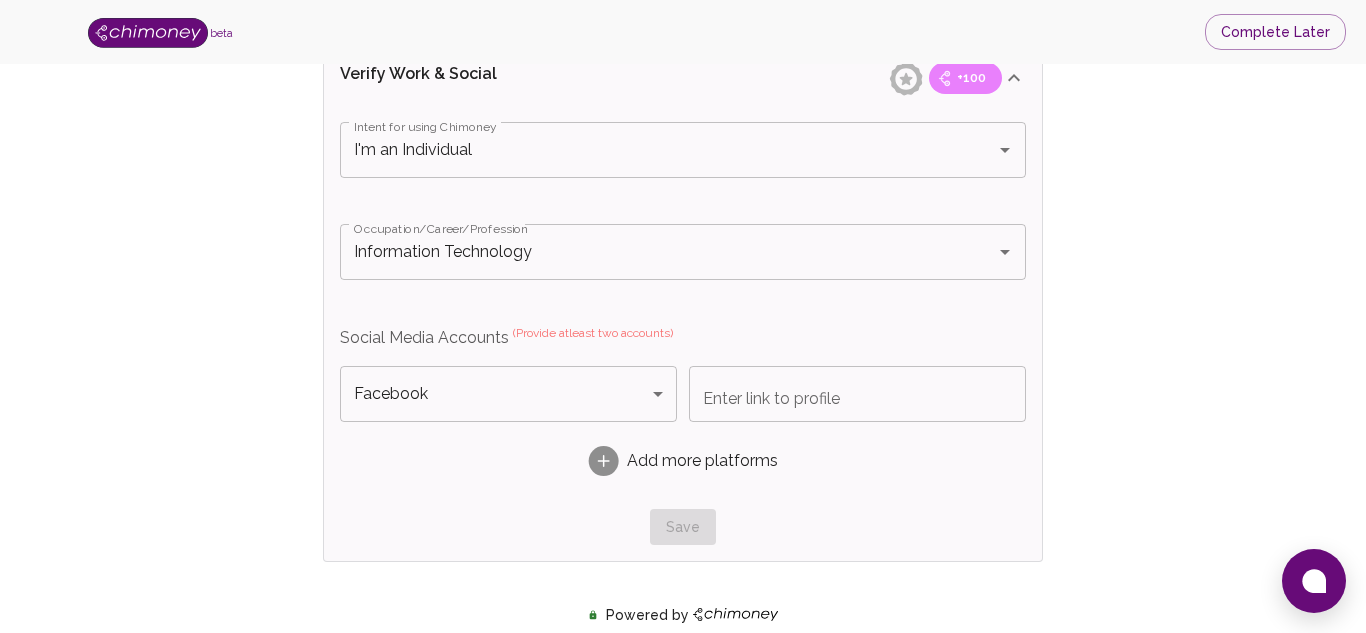 type 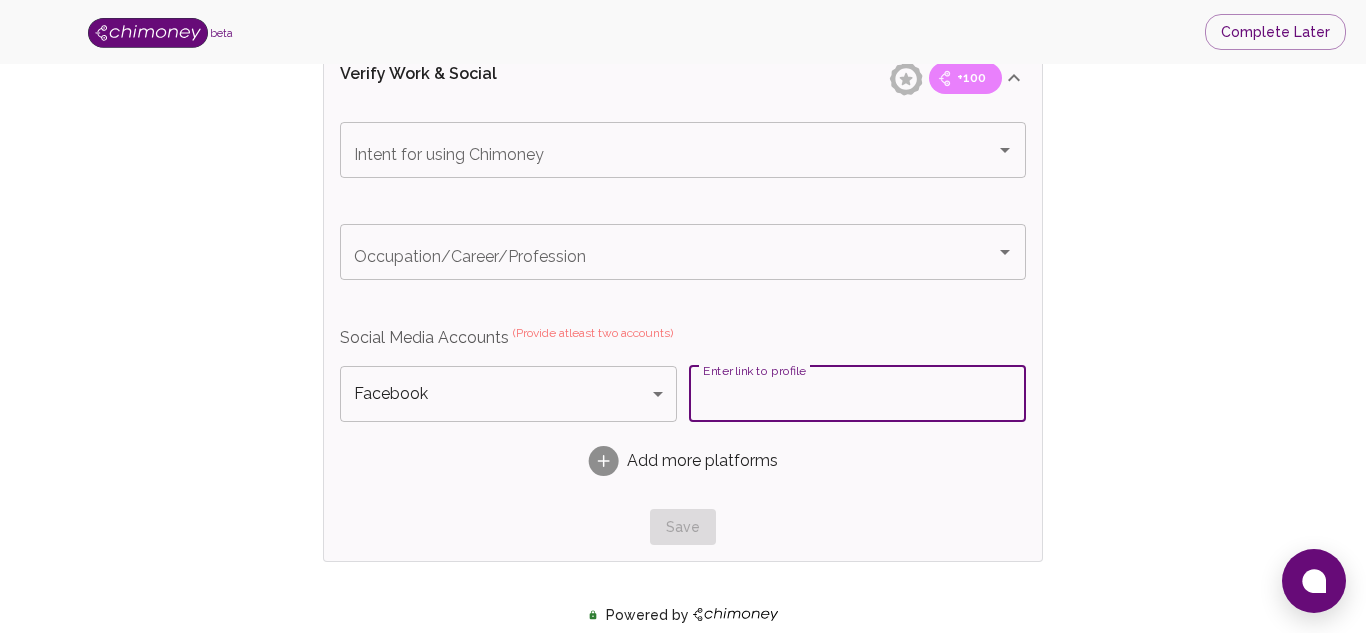 paste on "https://www.facebook.com/muchongo.vance" 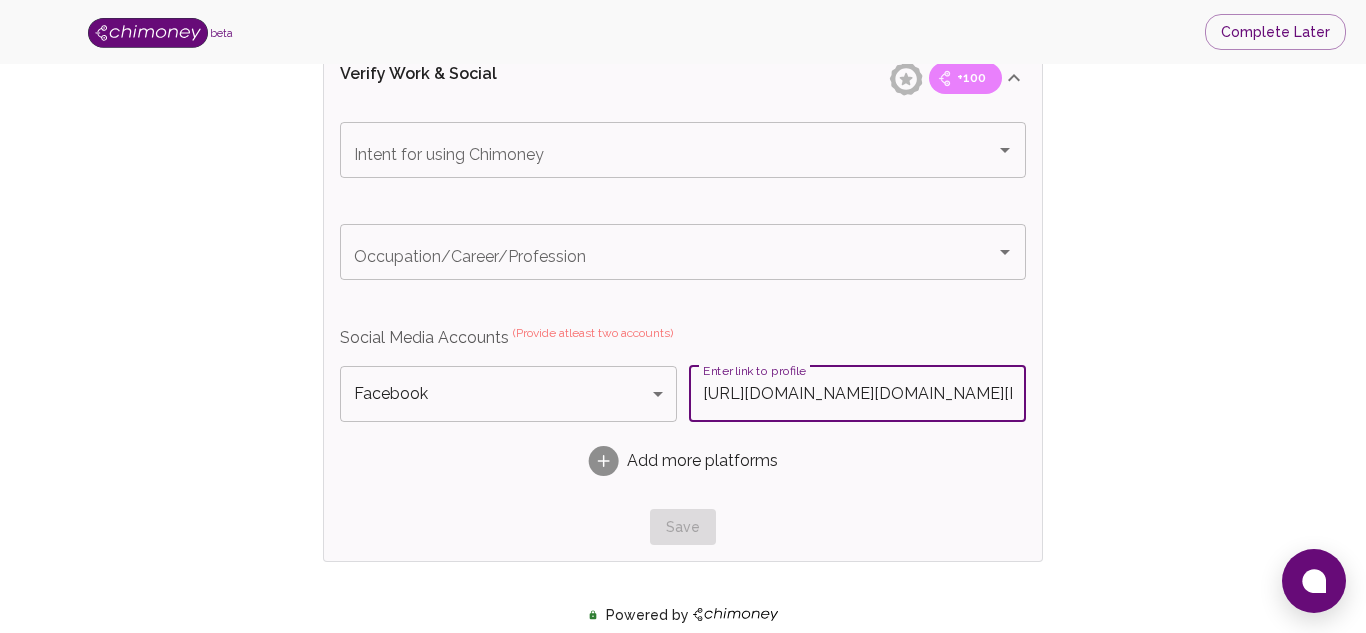 scroll, scrollTop: 0, scrollLeft: 28, axis: horizontal 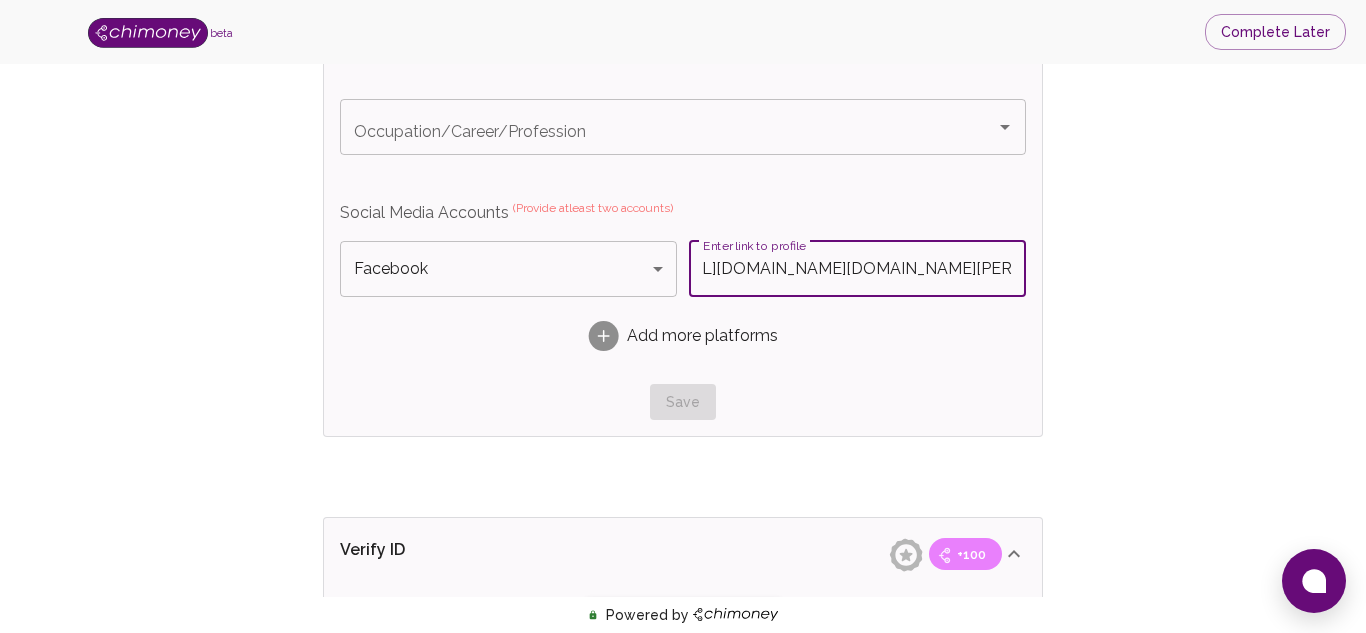 type on "https://www.facebook.com/muchongo.vance" 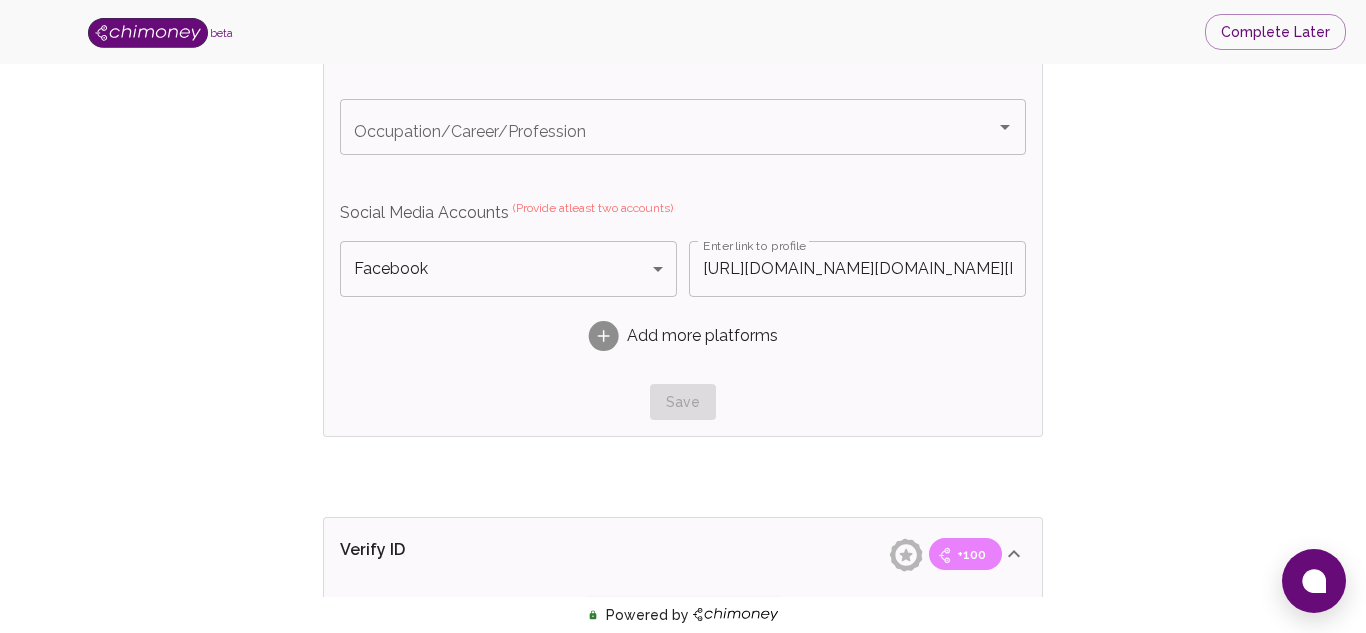 click on "Add more platforms" at bounding box center (702, 336) 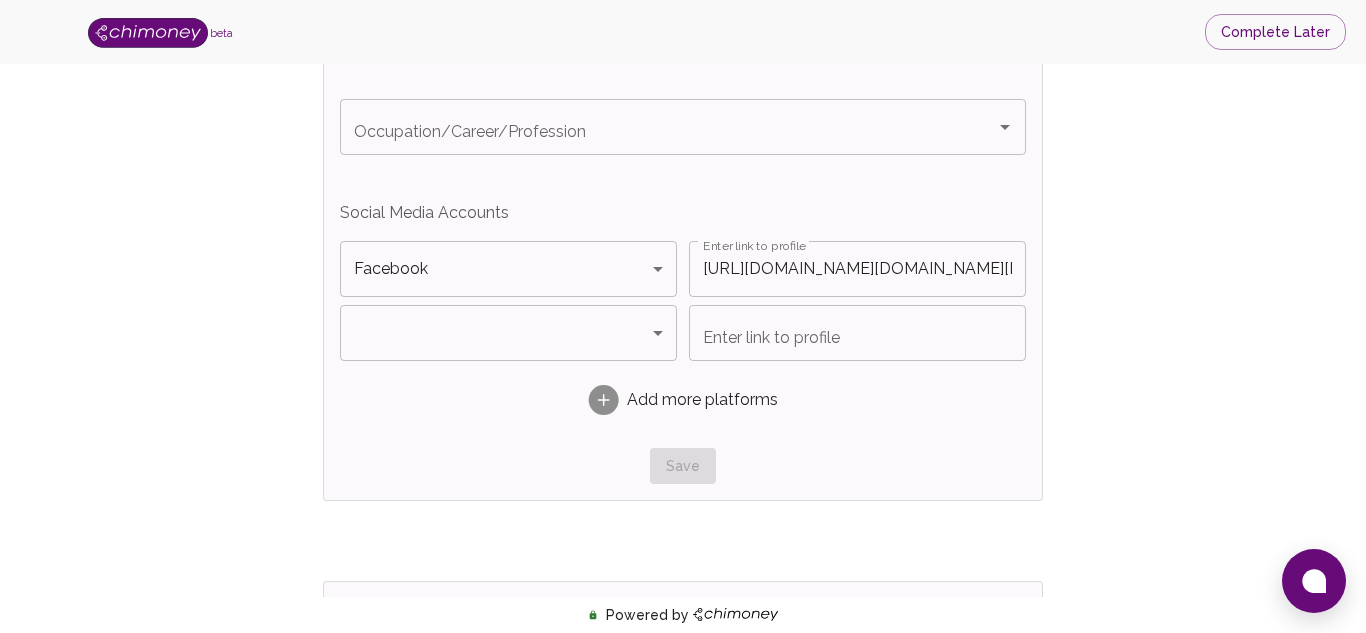 click on "Facebook Facebook Platform Enter link to profile https://www.facebook.com/muchongo.vance Enter link to profile ​ Platform Enter link to profile Enter link to profile Add more platforms" at bounding box center (683, 336) 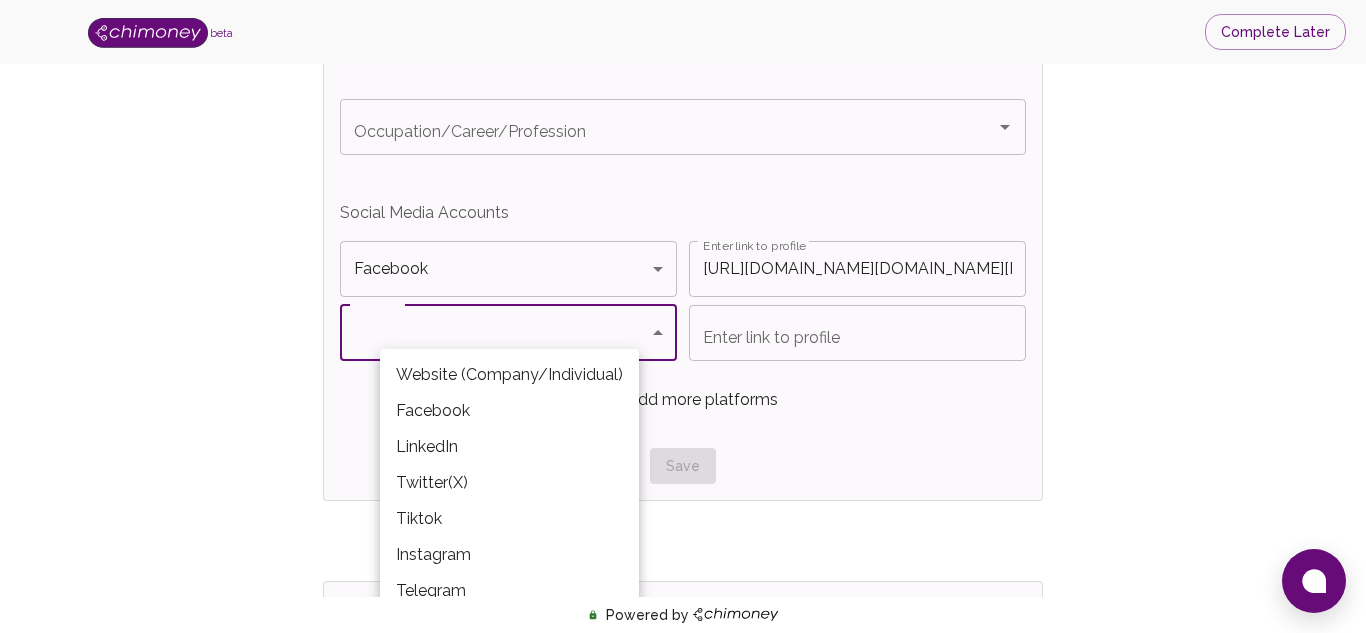 click on "LinkedIn" at bounding box center (509, 447) 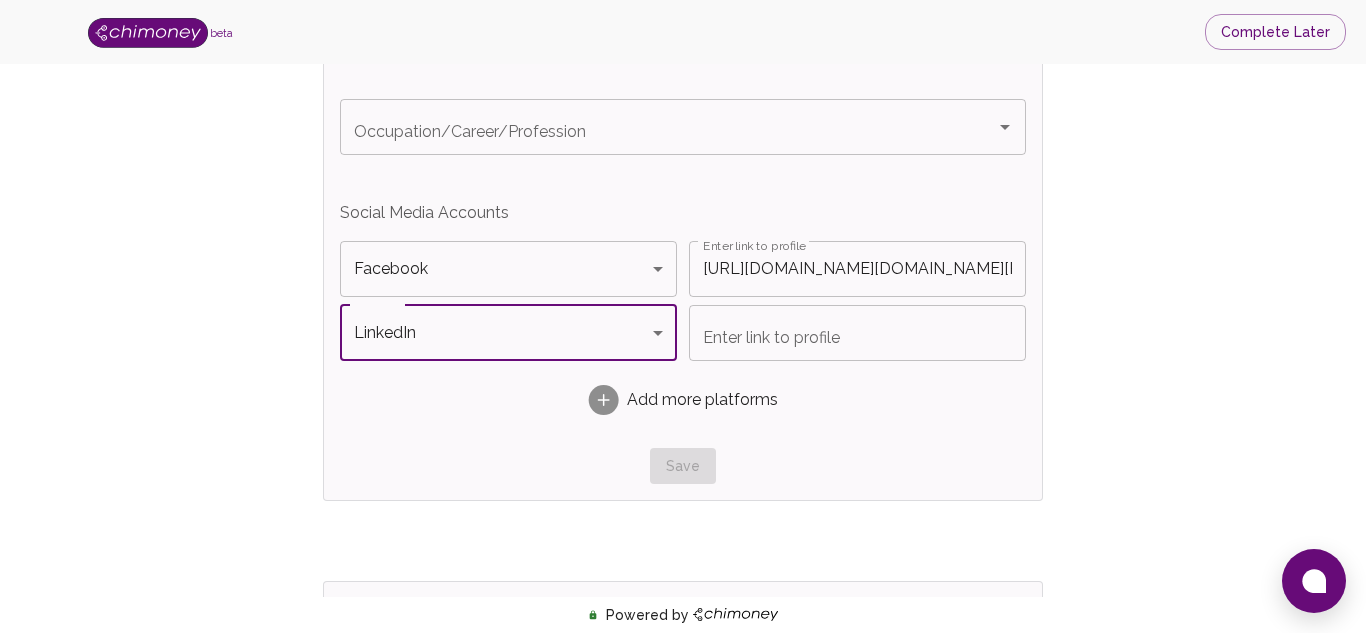 click on "Enter link to profile Enter link to profile" at bounding box center (857, 333) 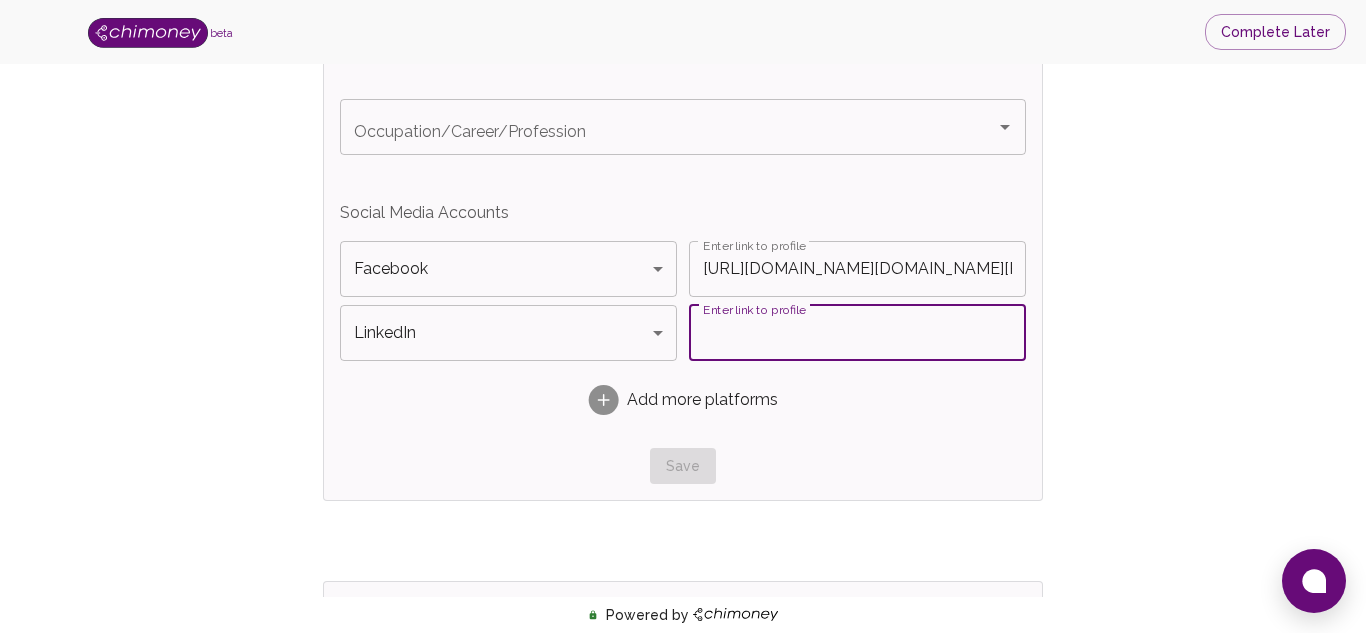 scroll, scrollTop: 0, scrollLeft: 0, axis: both 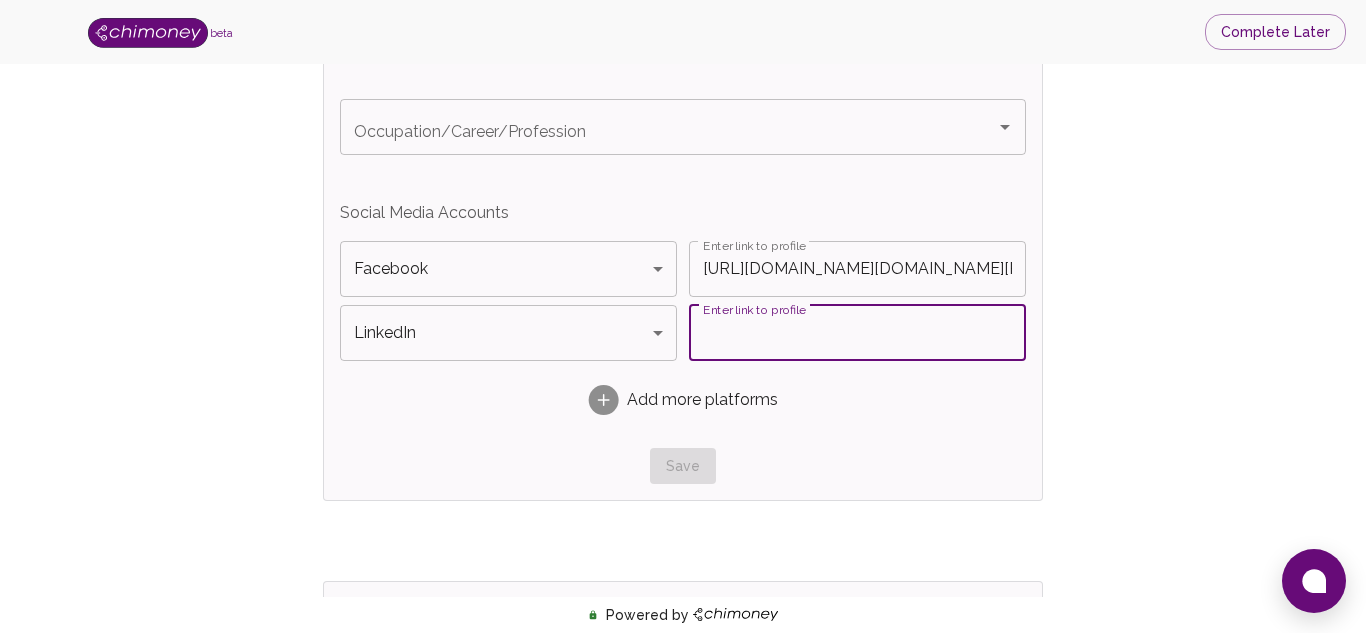 paste on "https://www.linkedin.com/in/vance-muchongo/" 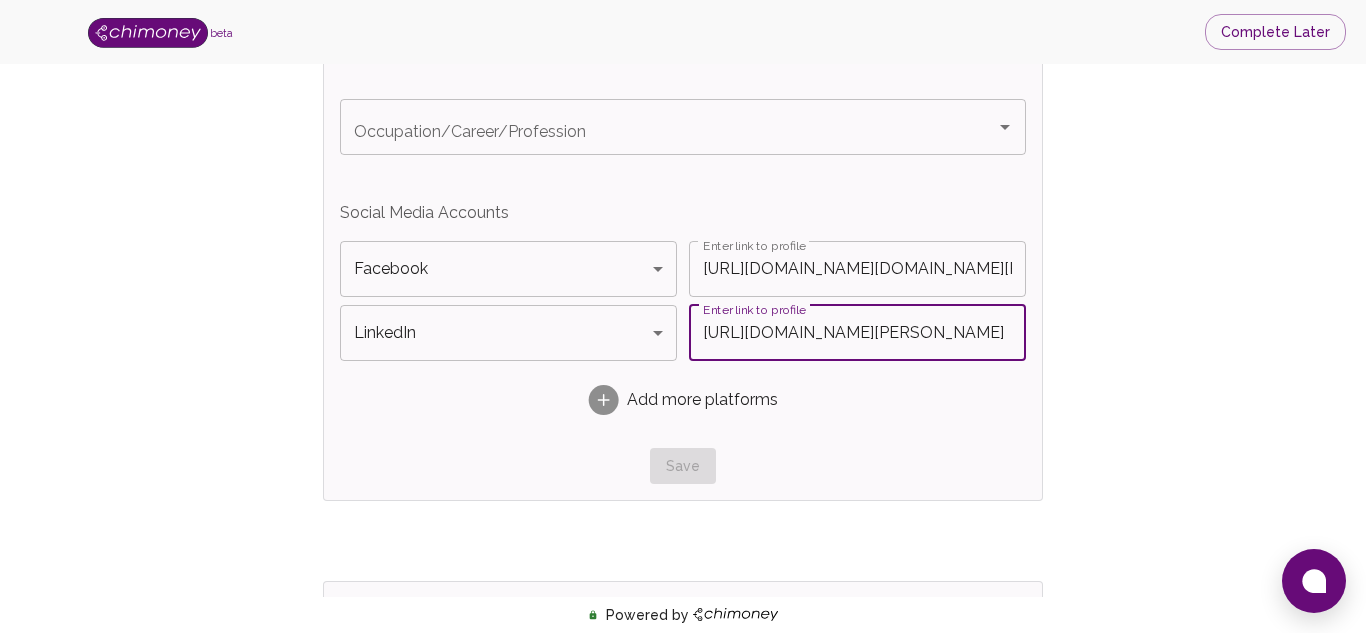 scroll, scrollTop: 0, scrollLeft: 53, axis: horizontal 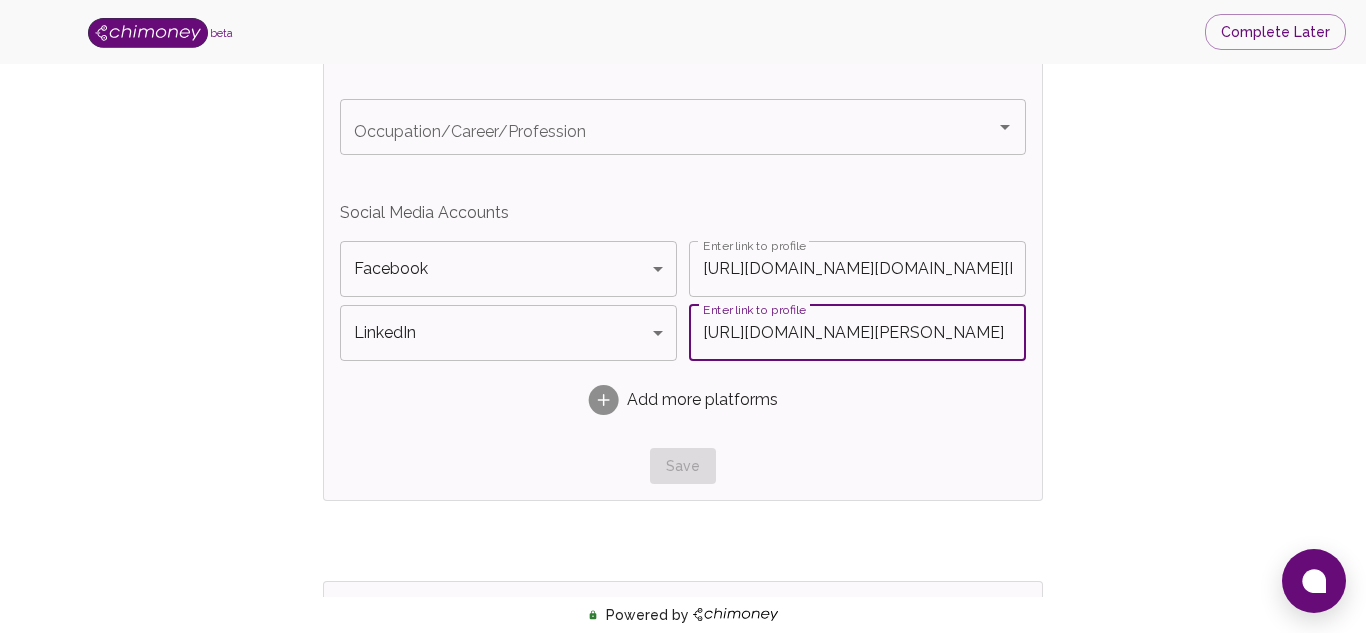 type on "https://www.linkedin.com/in/vance-muchongo/" 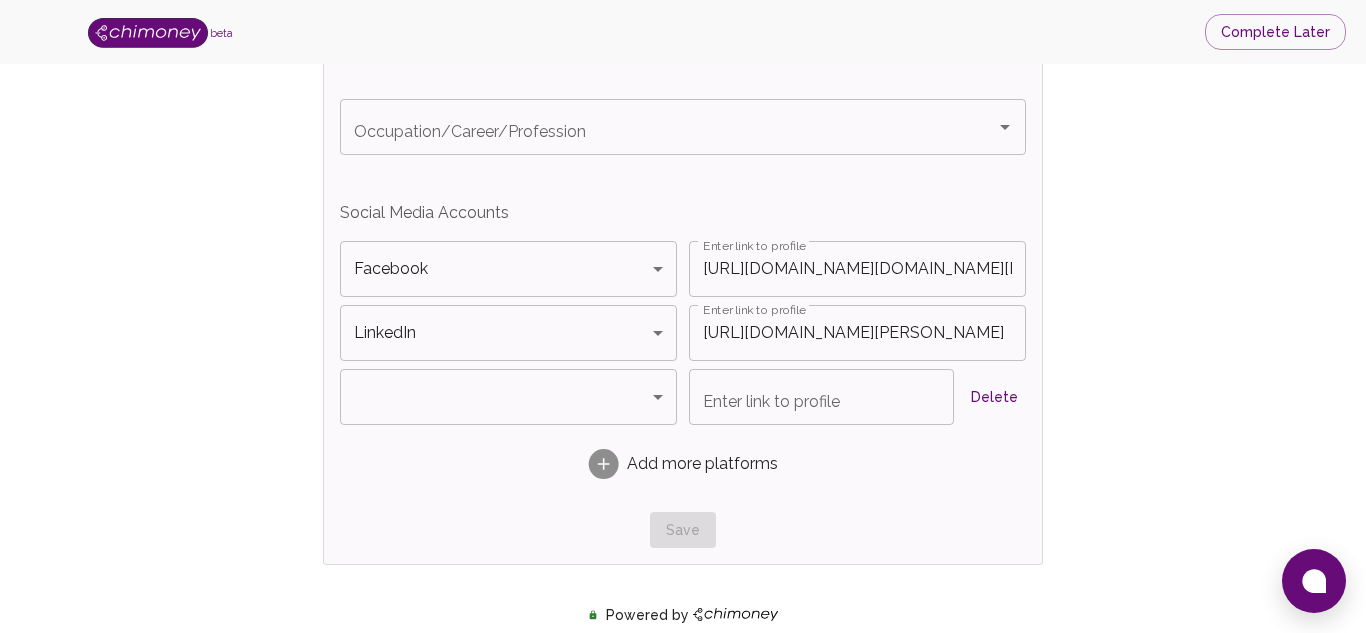 scroll, scrollTop: 0, scrollLeft: 0, axis: both 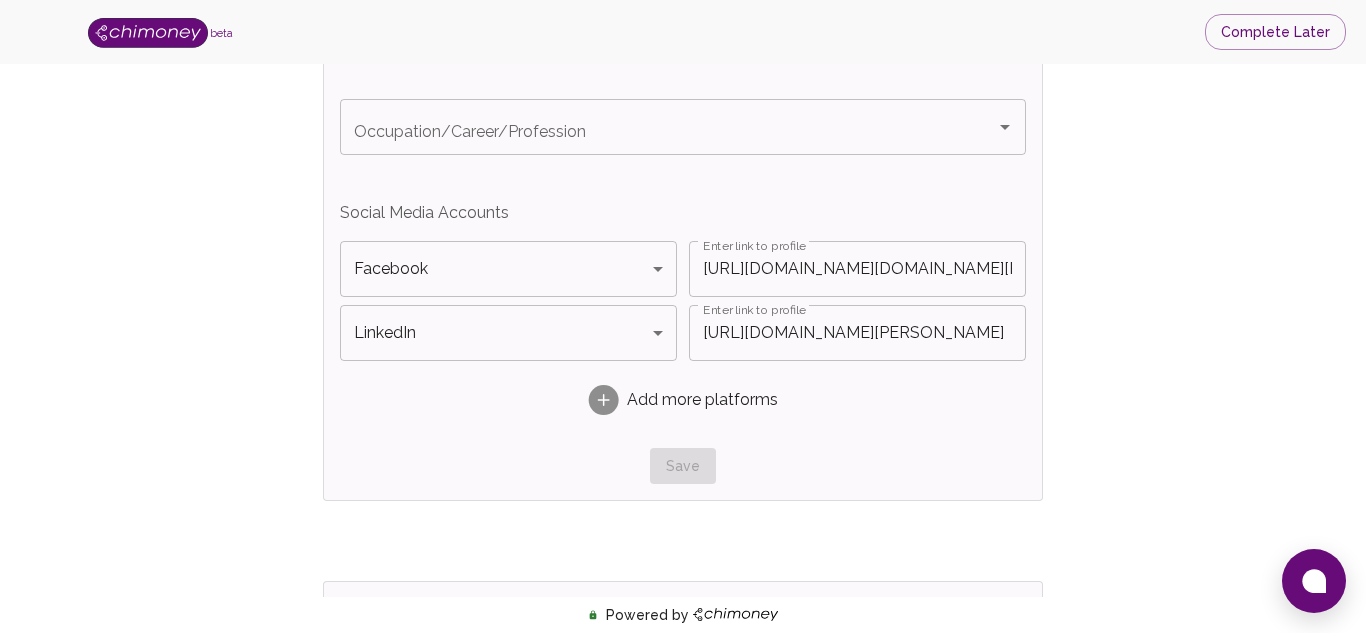 click on "Save" at bounding box center [683, 466] 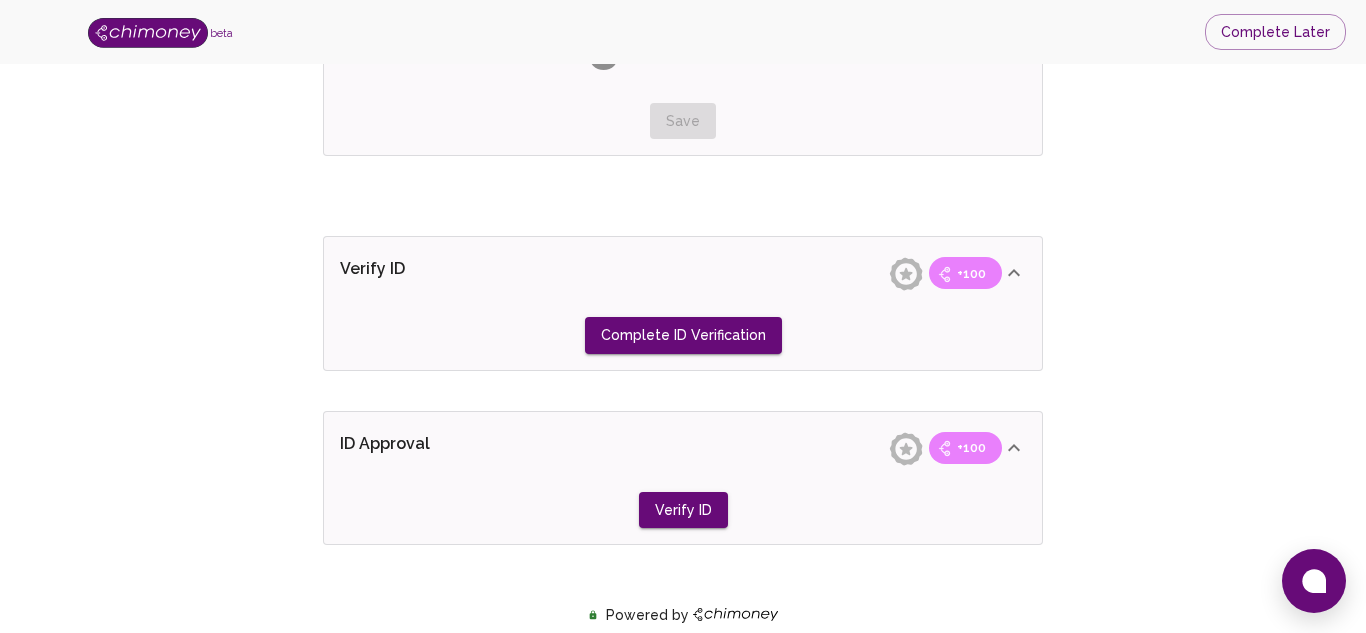 scroll, scrollTop: 1611, scrollLeft: 0, axis: vertical 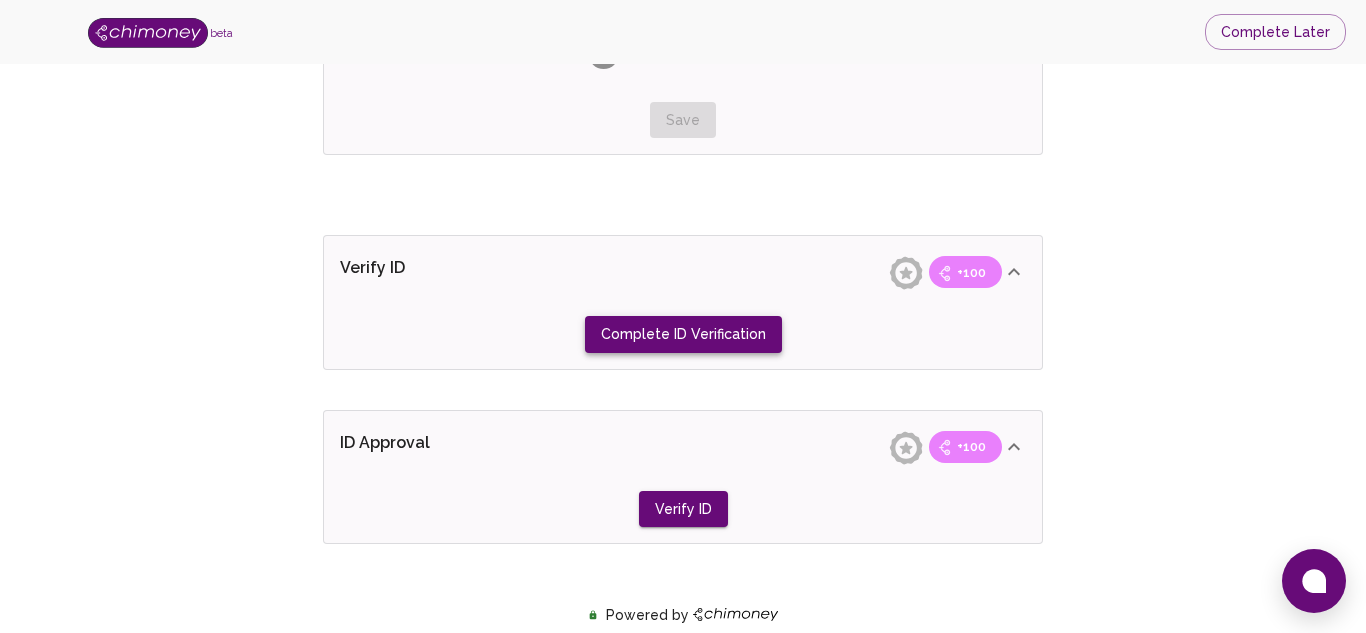 click on "Complete ID Verification" at bounding box center [683, 334] 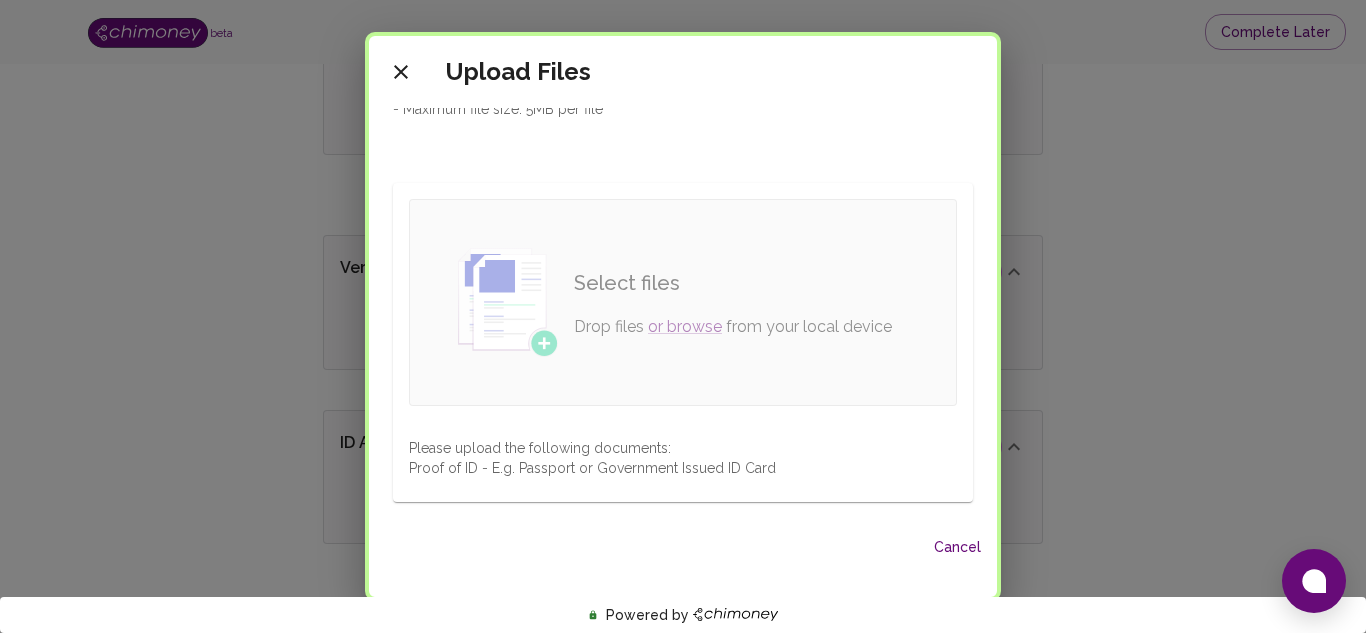 scroll, scrollTop: 66, scrollLeft: 0, axis: vertical 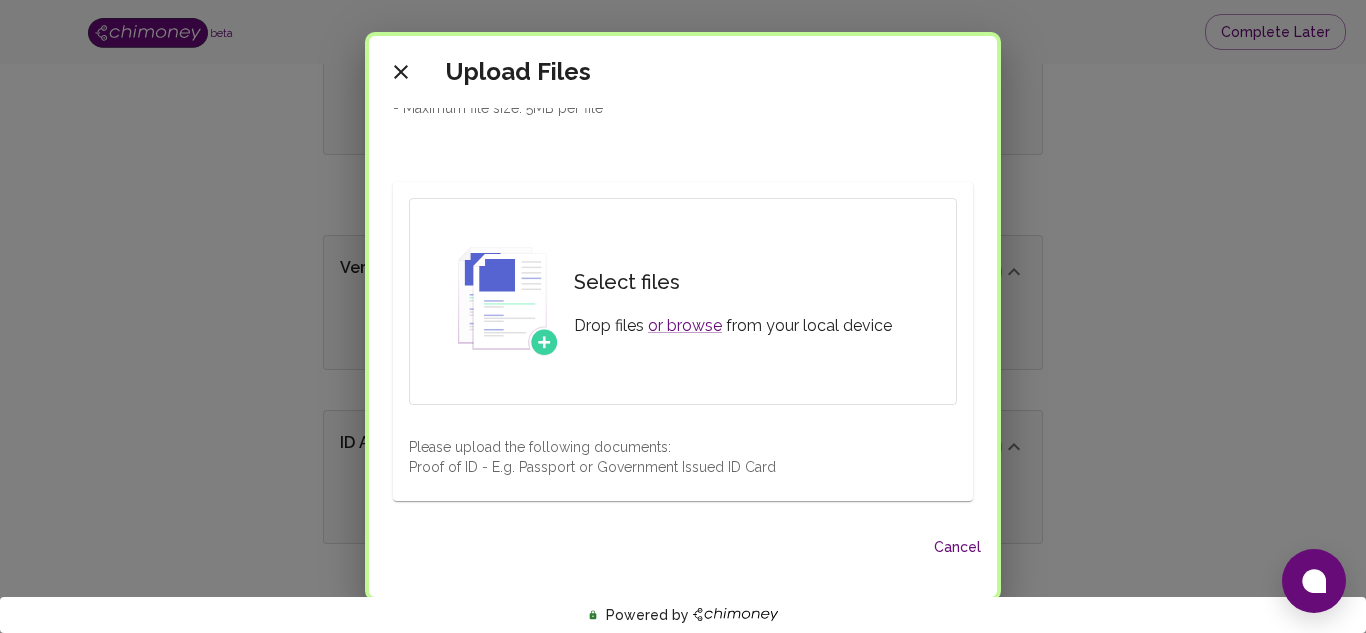 click on "Cancel" at bounding box center [957, 547] 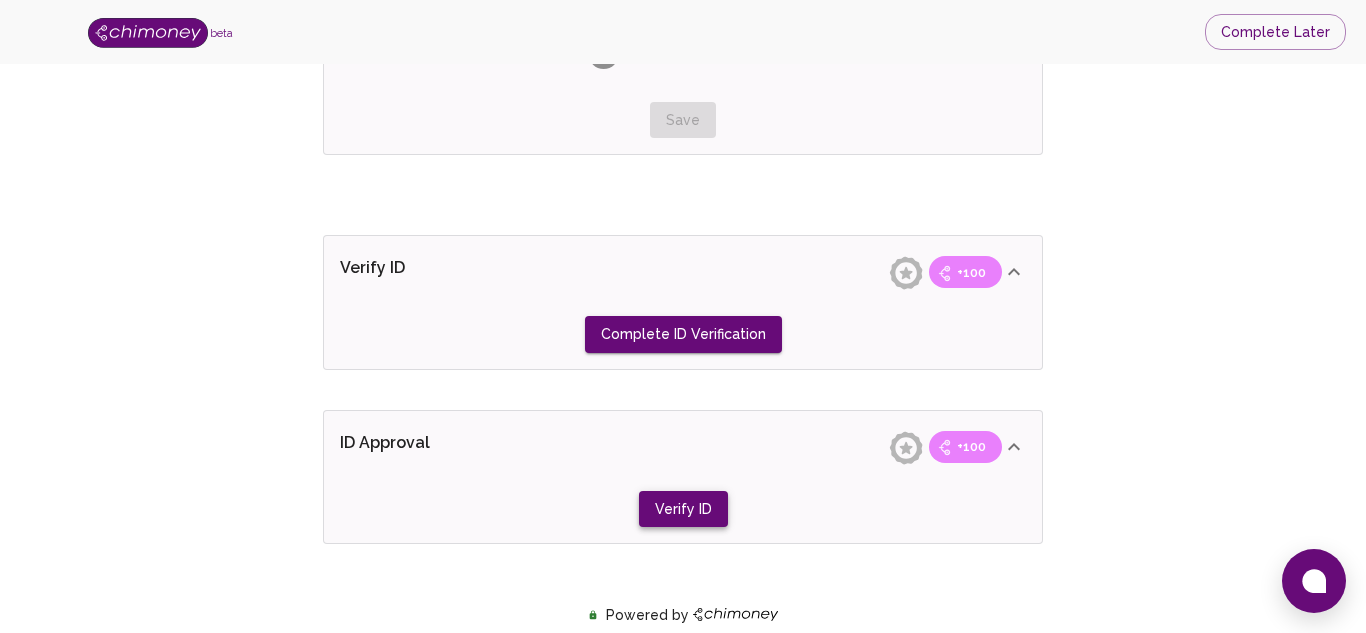 click on "Verify ID" at bounding box center [683, 334] 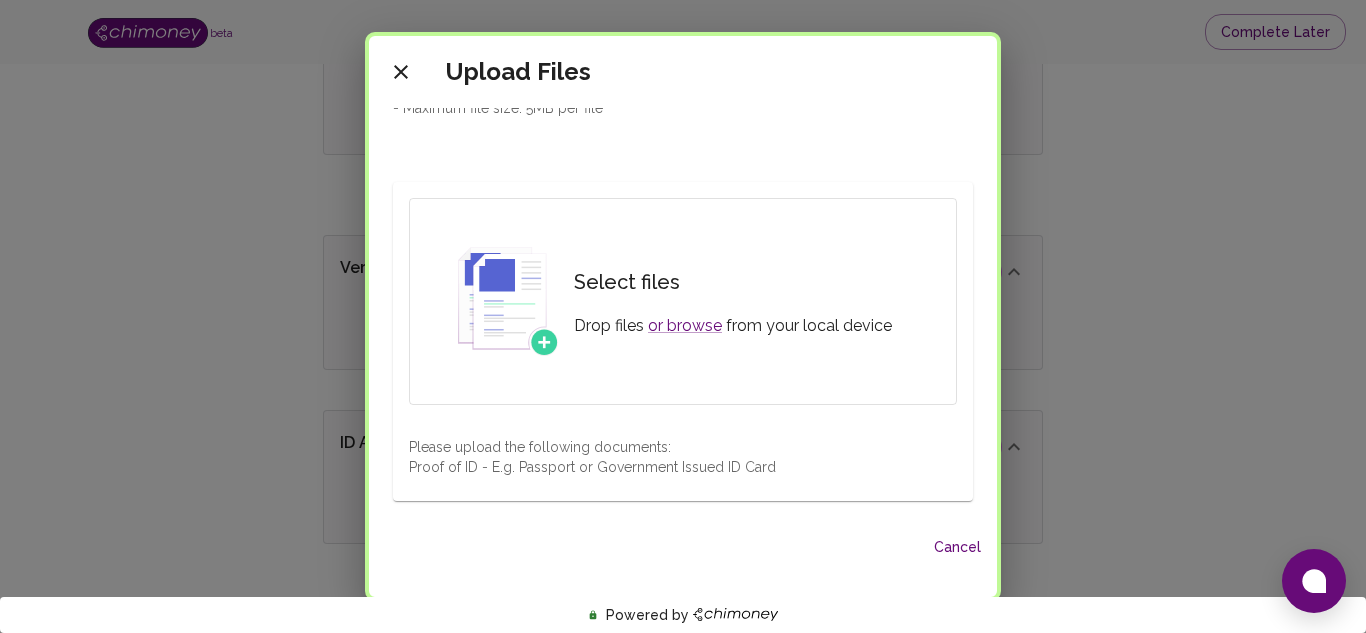 scroll, scrollTop: 0, scrollLeft: 0, axis: both 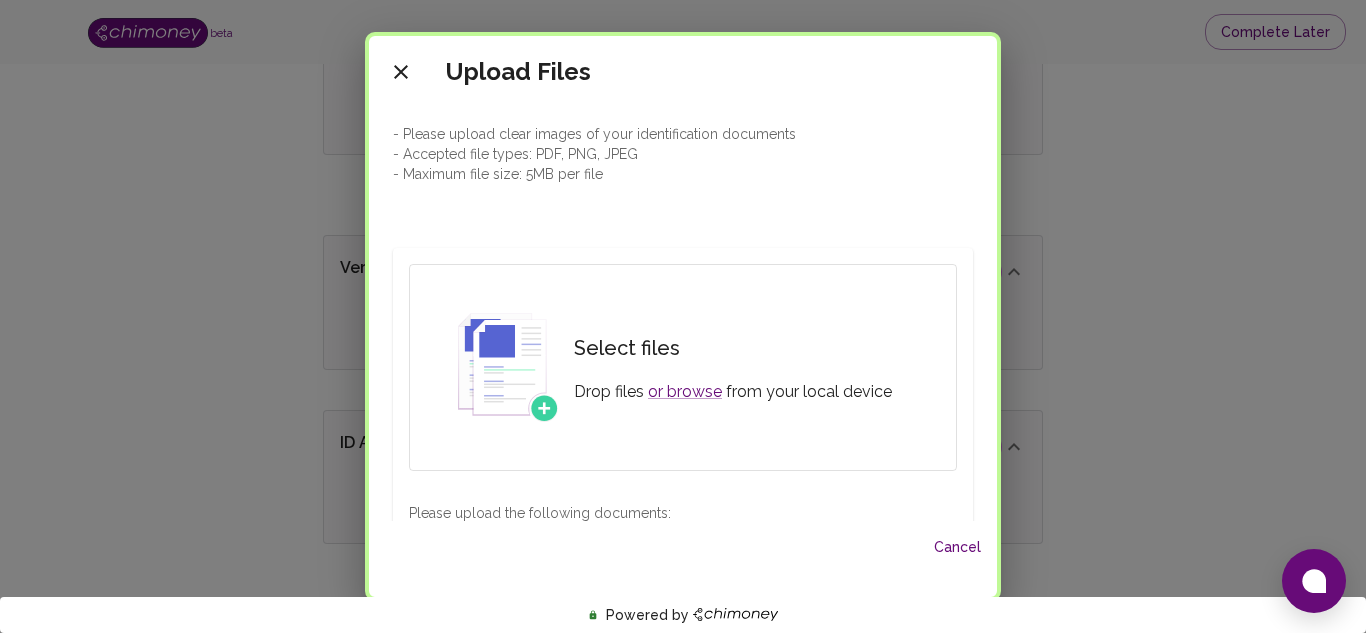 click 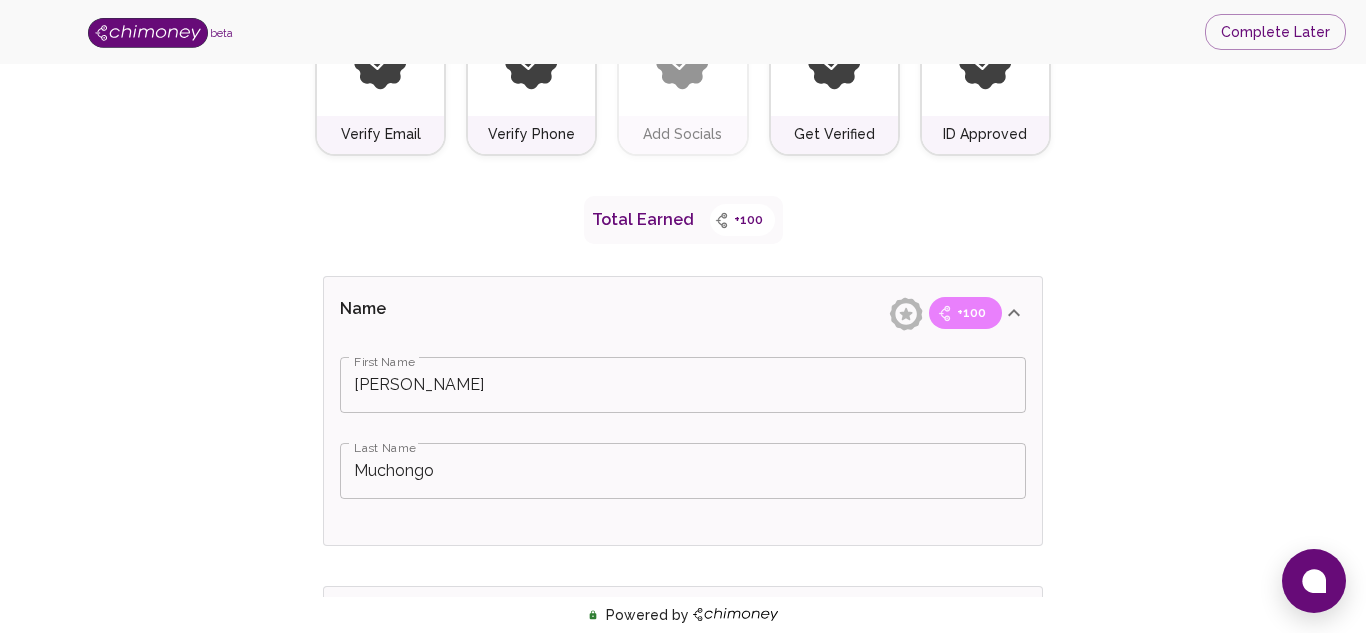 scroll, scrollTop: 0, scrollLeft: 0, axis: both 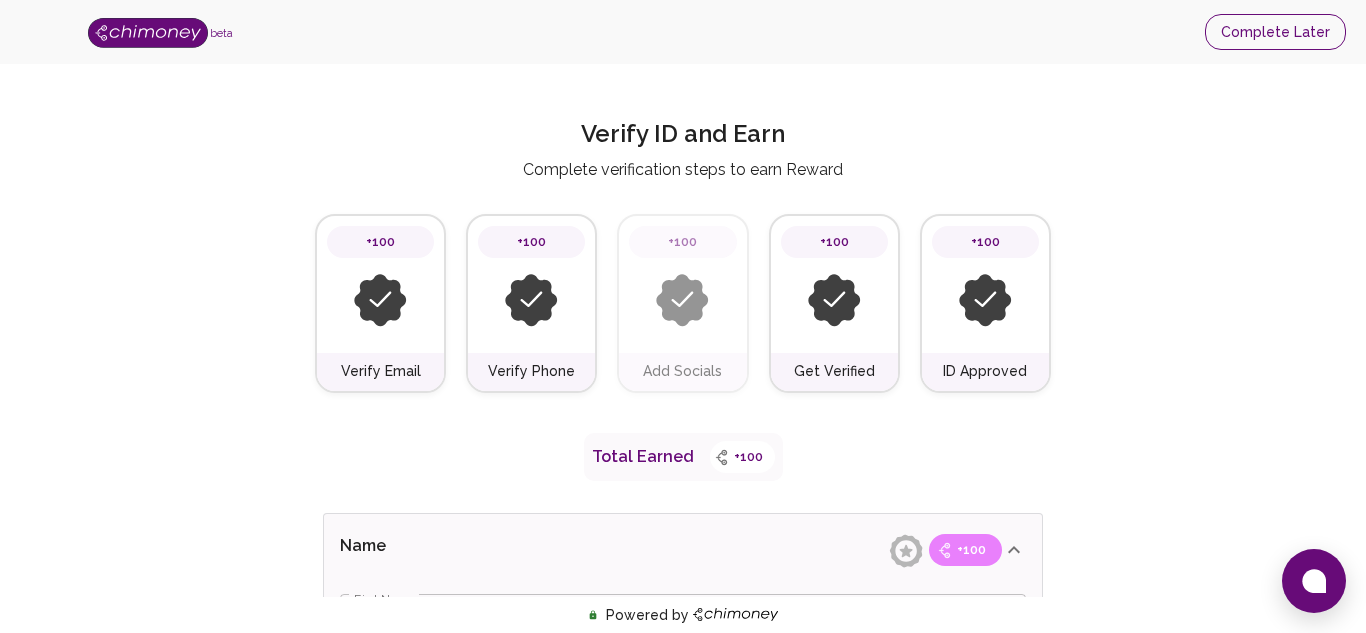 click on "Complete Later" at bounding box center [1275, 32] 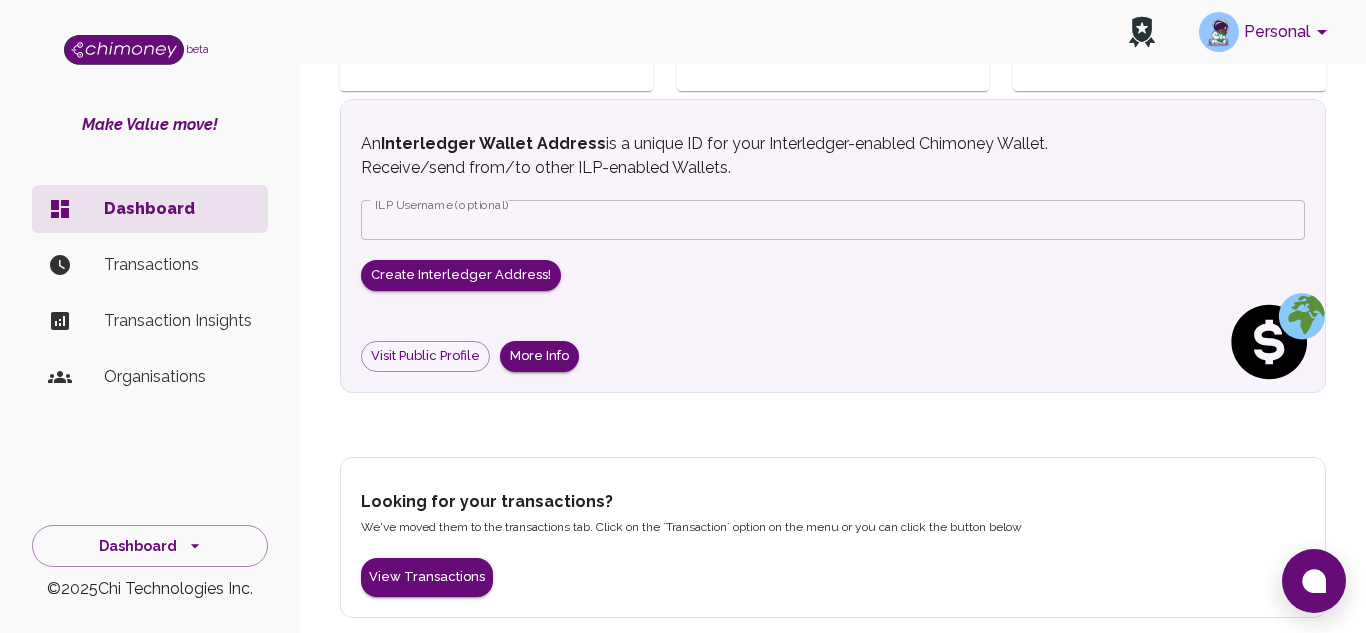 scroll, scrollTop: 0, scrollLeft: 0, axis: both 